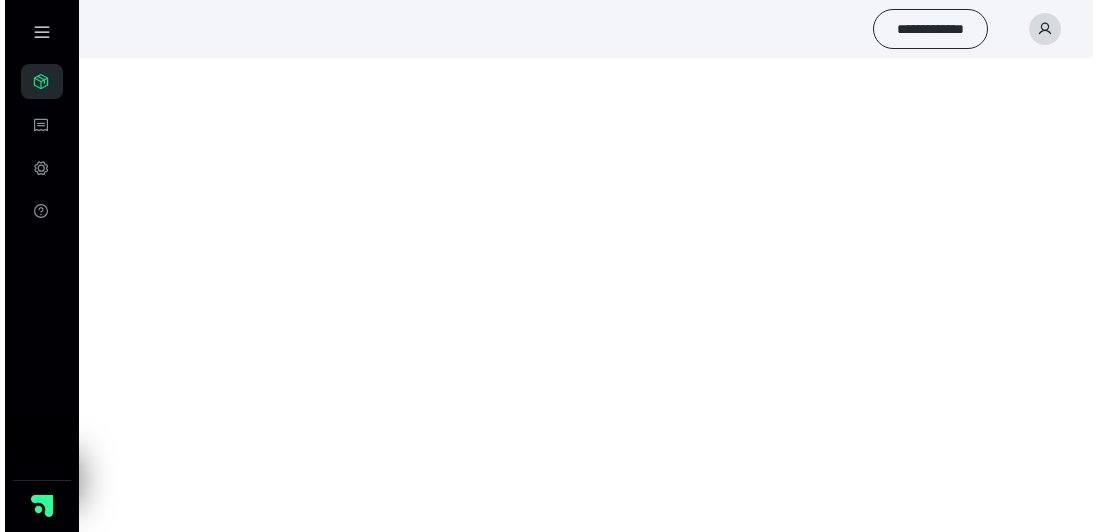 scroll, scrollTop: 0, scrollLeft: 0, axis: both 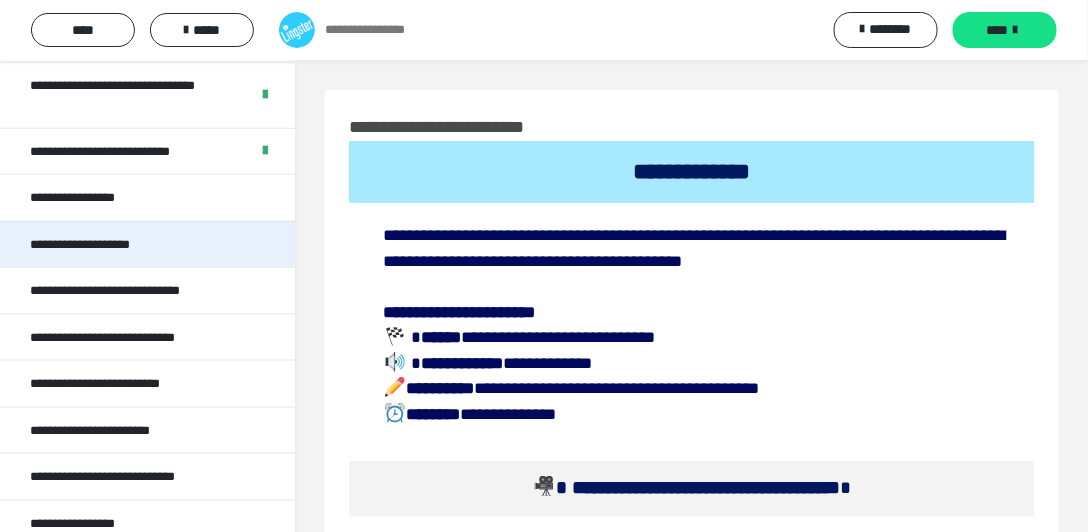 click on "**********" at bounding box center (147, 244) 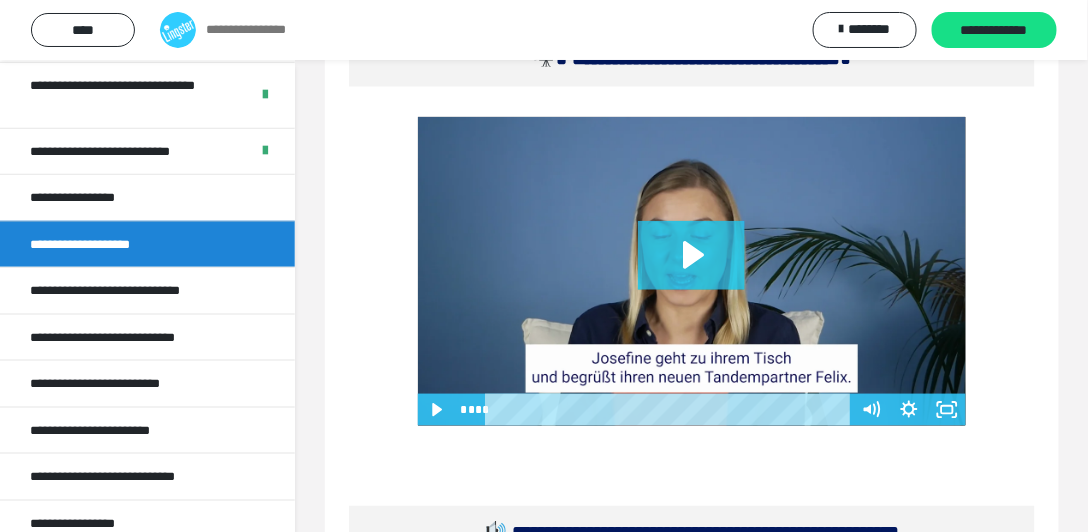 scroll, scrollTop: 411, scrollLeft: 0, axis: vertical 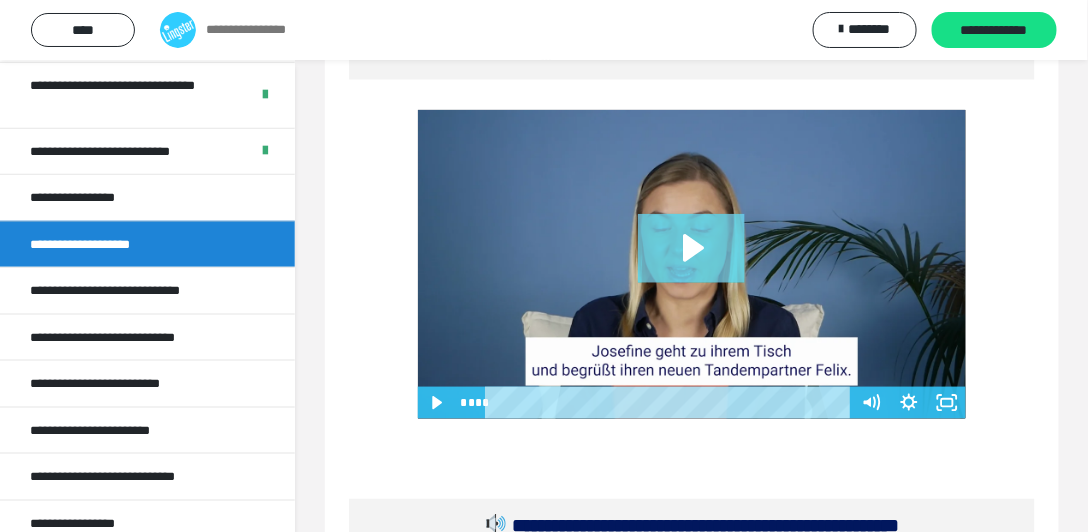 click 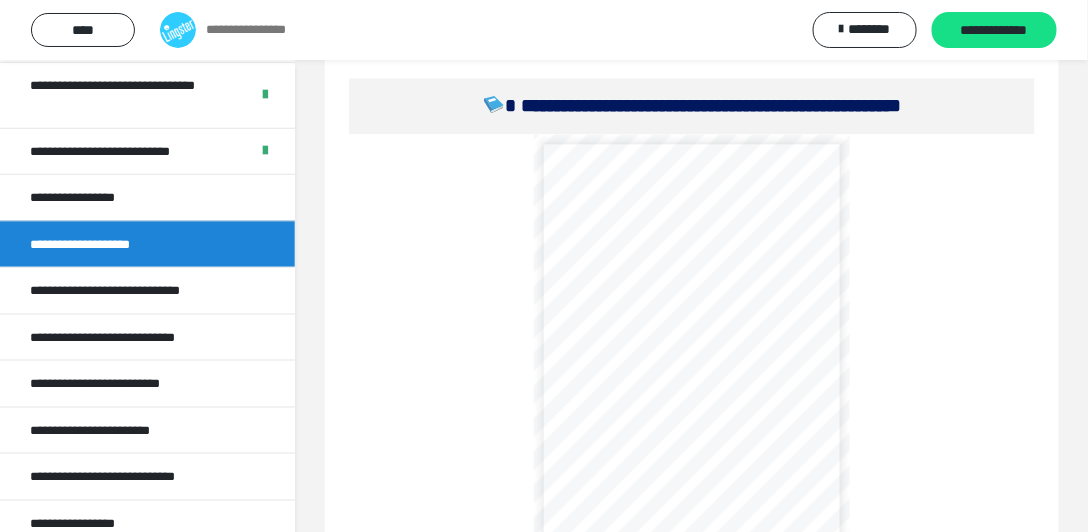 scroll, scrollTop: 1302, scrollLeft: 0, axis: vertical 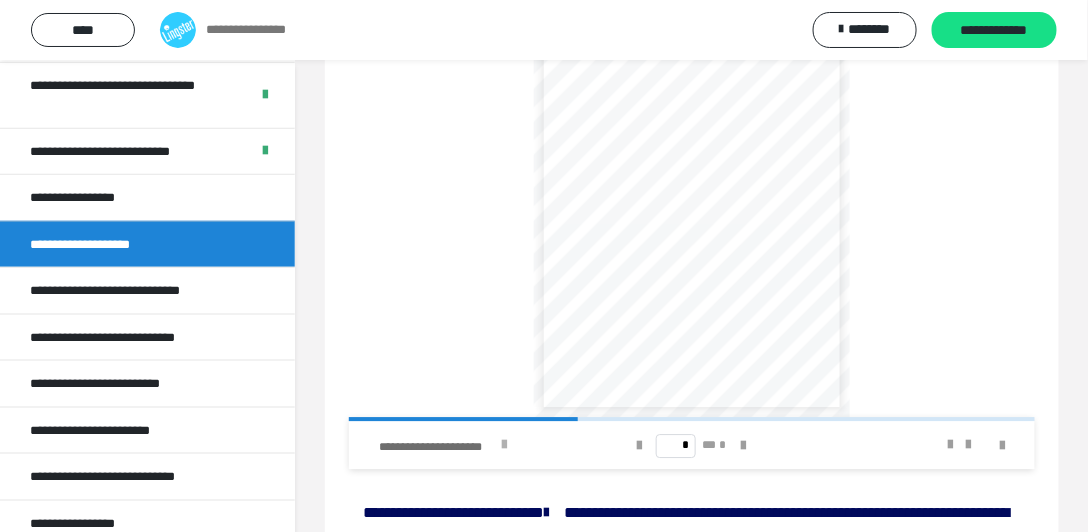 click on "**********" at bounding box center [437, 447] 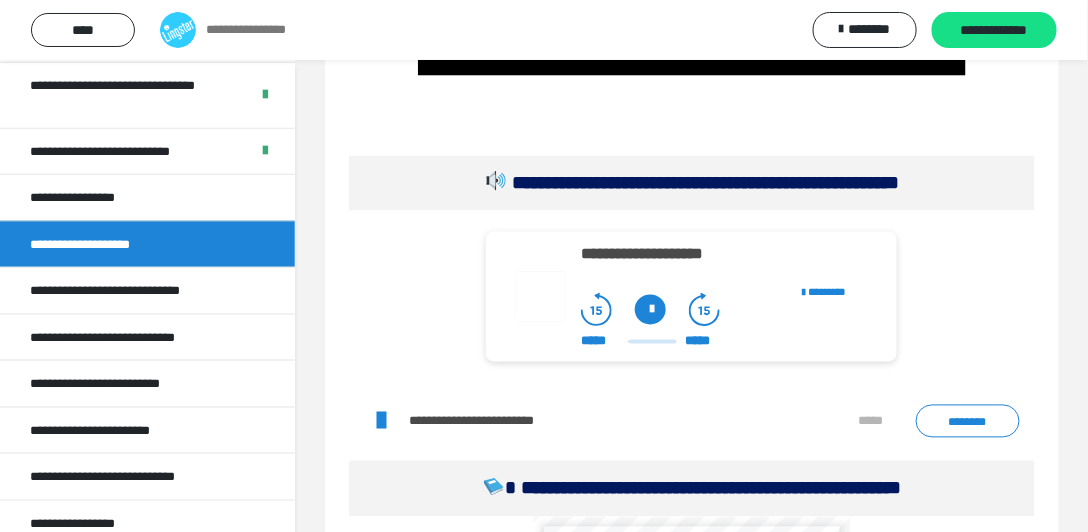 scroll, scrollTop: 411, scrollLeft: 0, axis: vertical 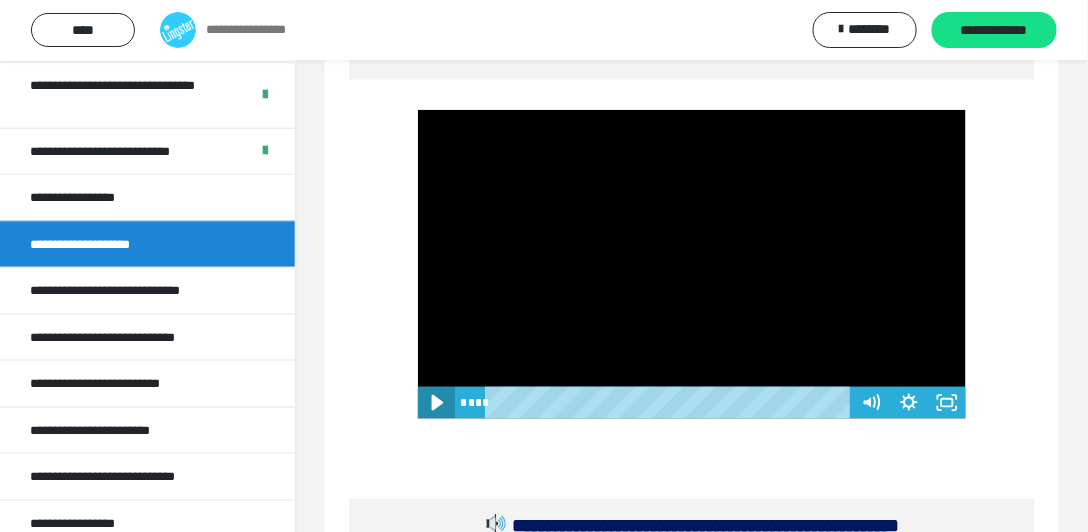 click 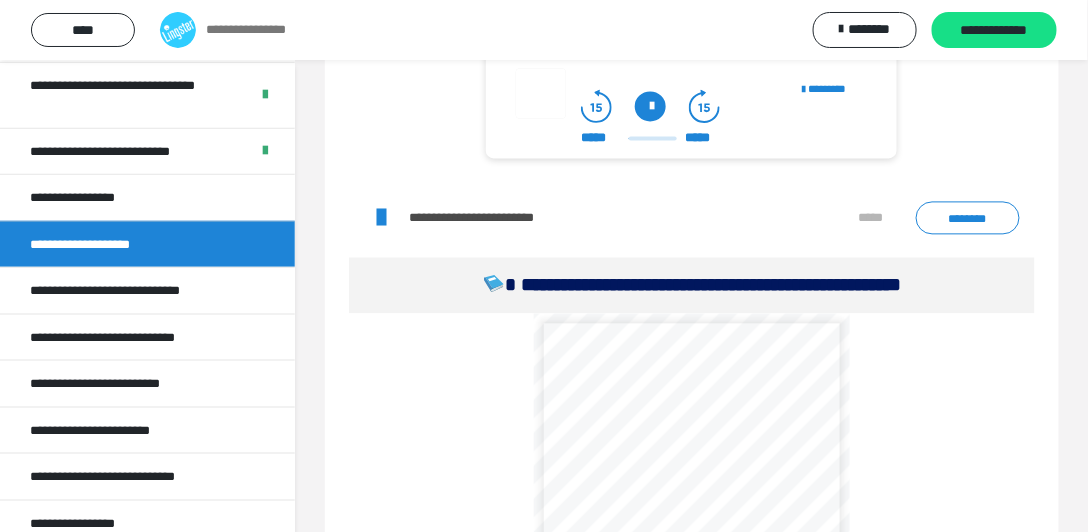 scroll, scrollTop: 960, scrollLeft: 0, axis: vertical 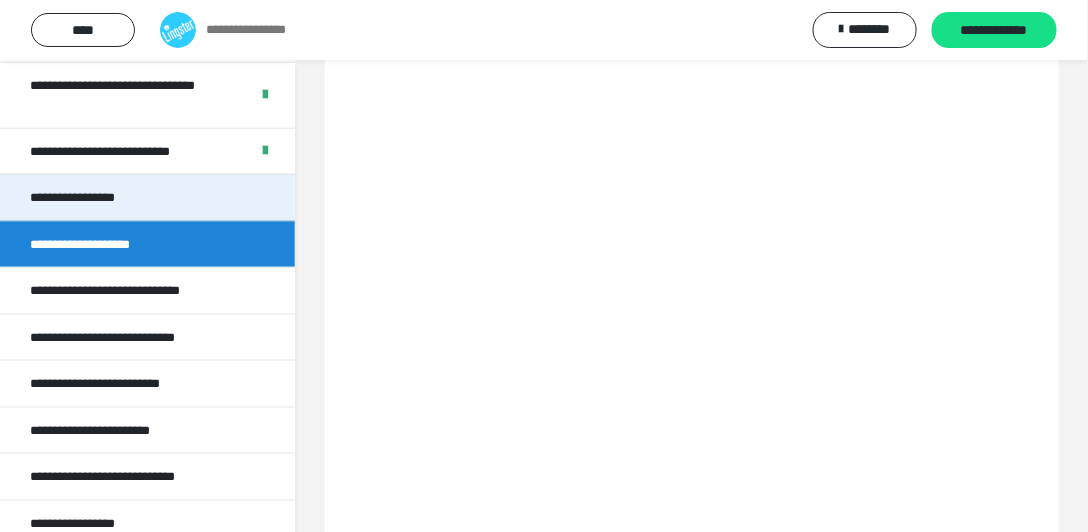 click on "**********" at bounding box center [90, 198] 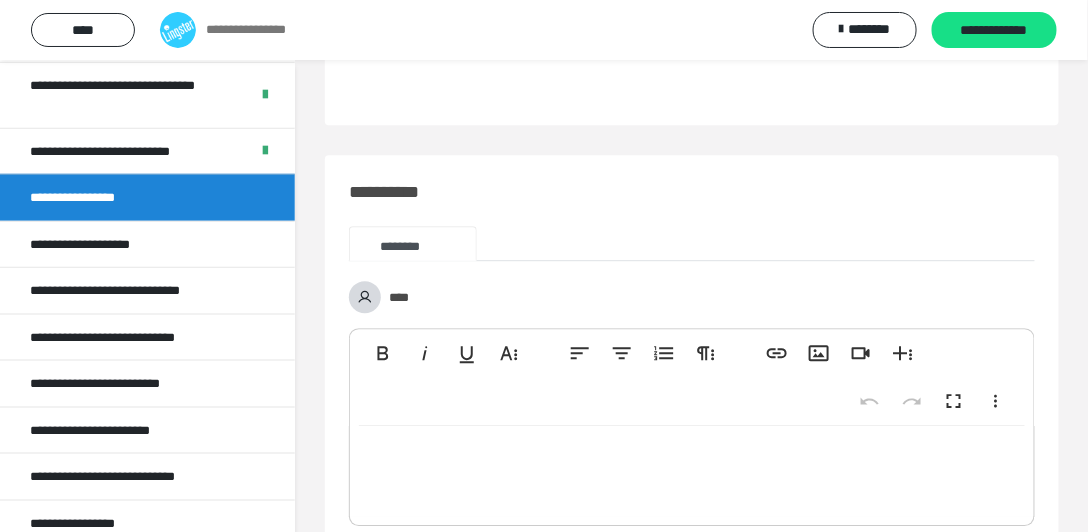 scroll, scrollTop: 1266, scrollLeft: 0, axis: vertical 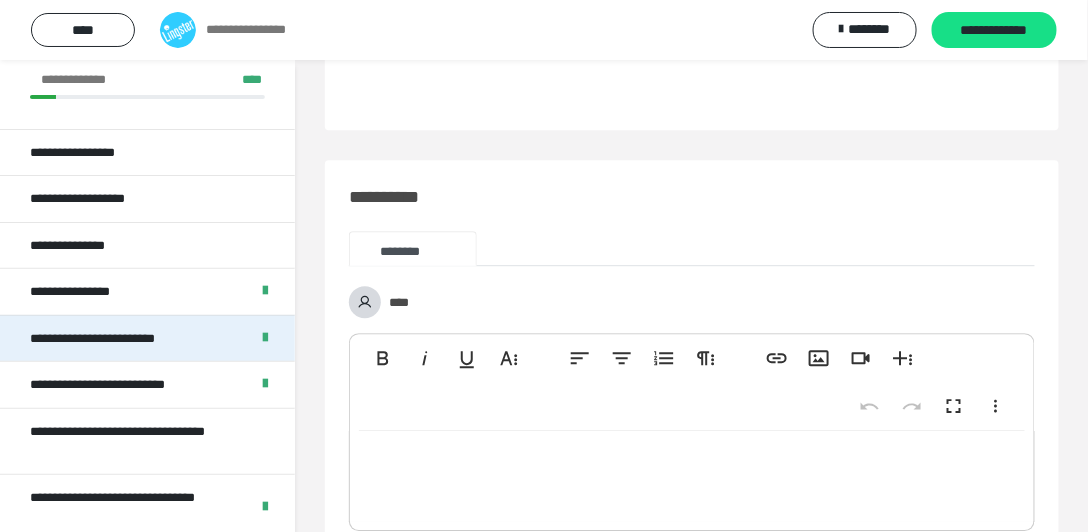 click on "**********" at bounding box center [111, 339] 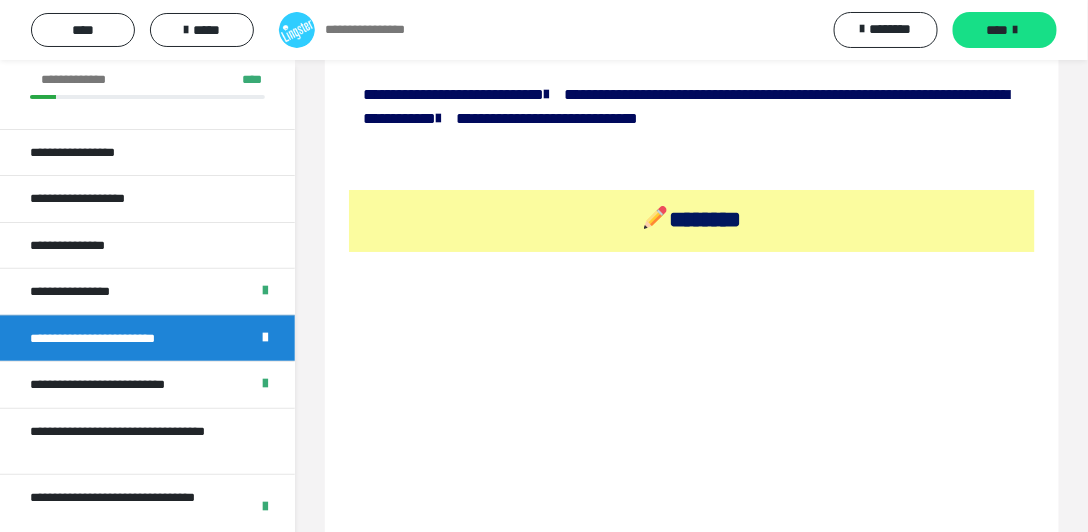 scroll, scrollTop: 1404, scrollLeft: 0, axis: vertical 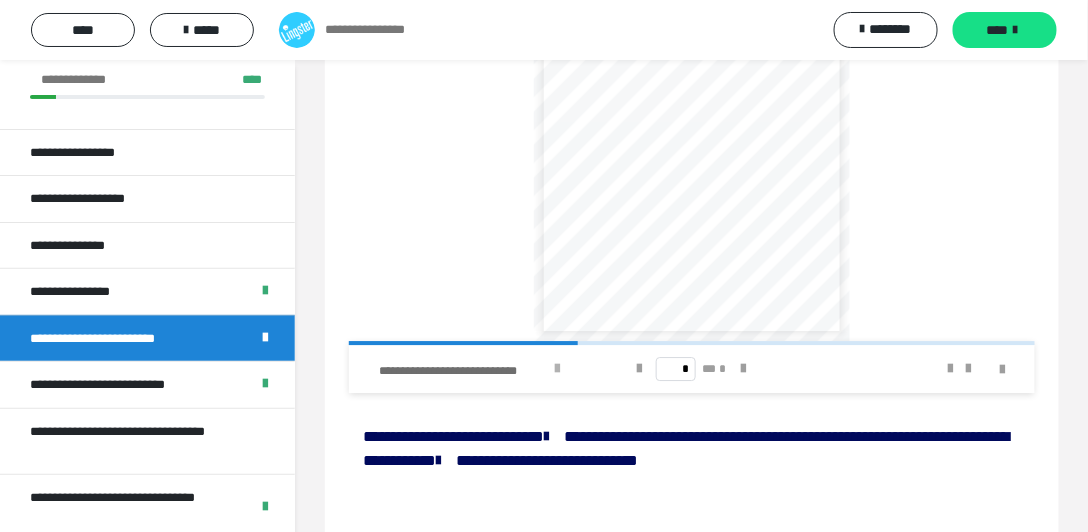 click on "**********" at bounding box center (463, 371) 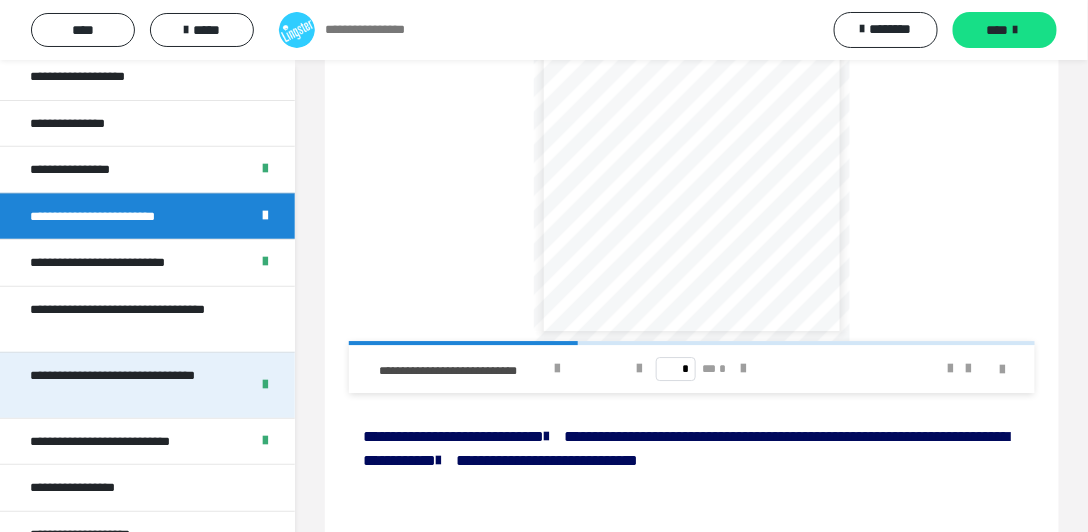 scroll, scrollTop: 205, scrollLeft: 0, axis: vertical 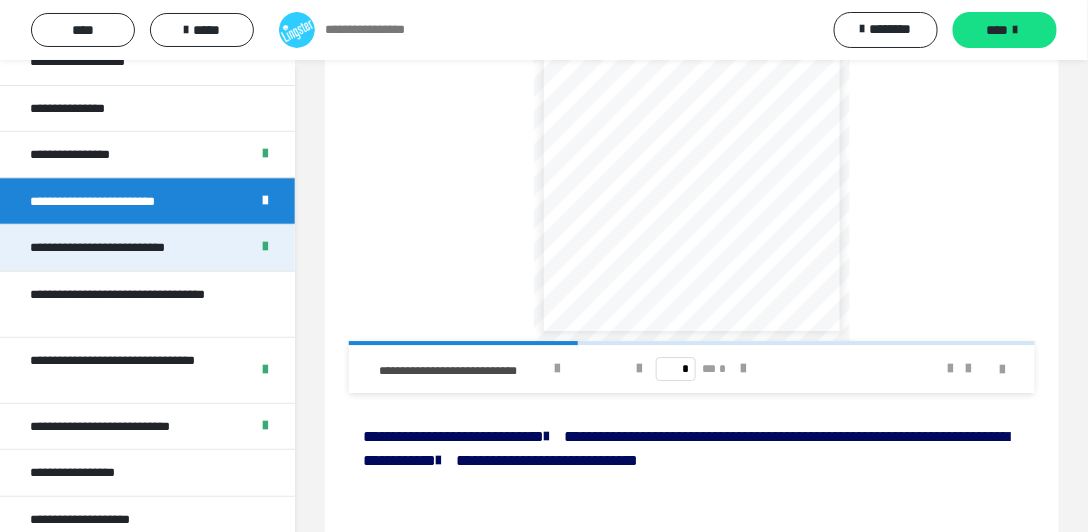 click on "**********" at bounding box center (111, 248) 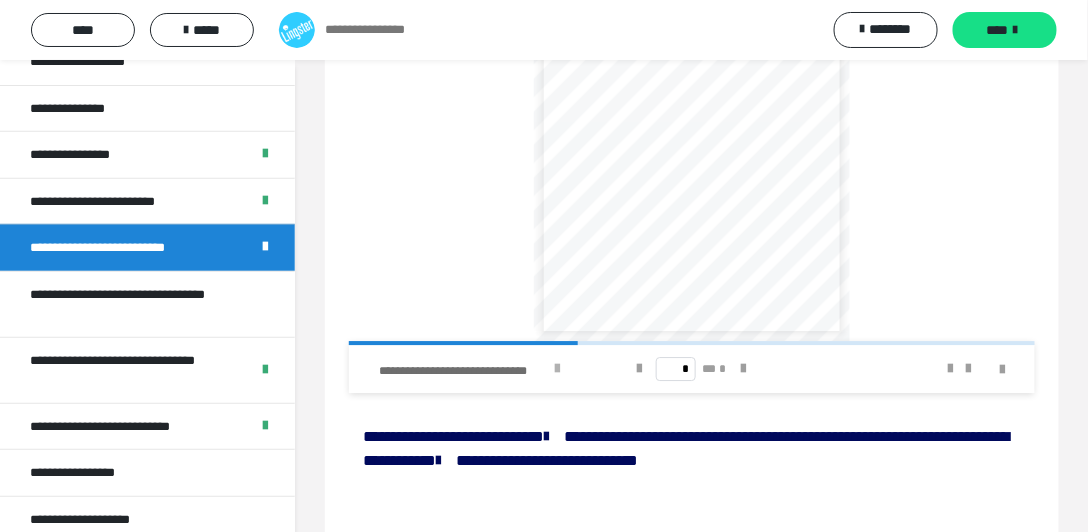 click at bounding box center [558, 369] 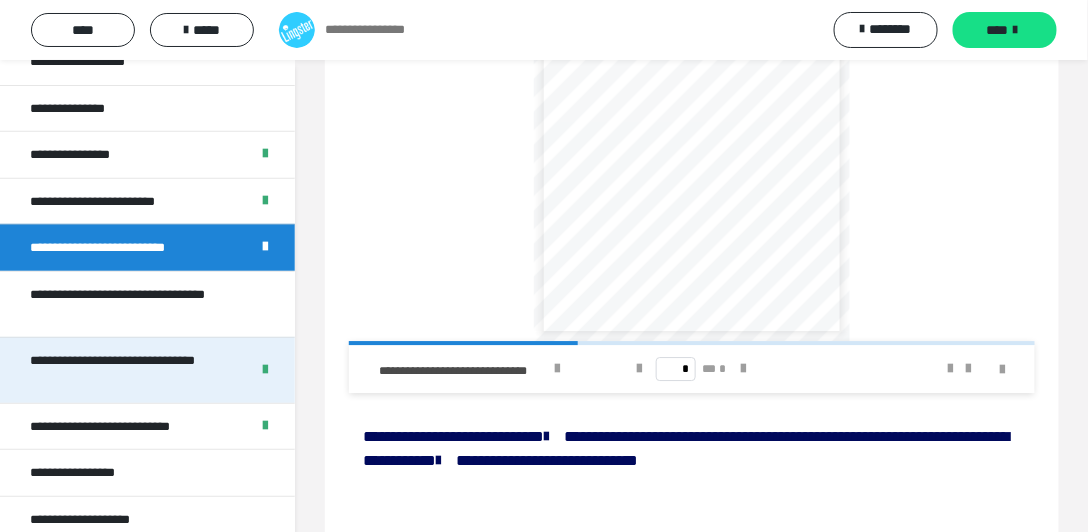 click on "**********" at bounding box center (127, 370) 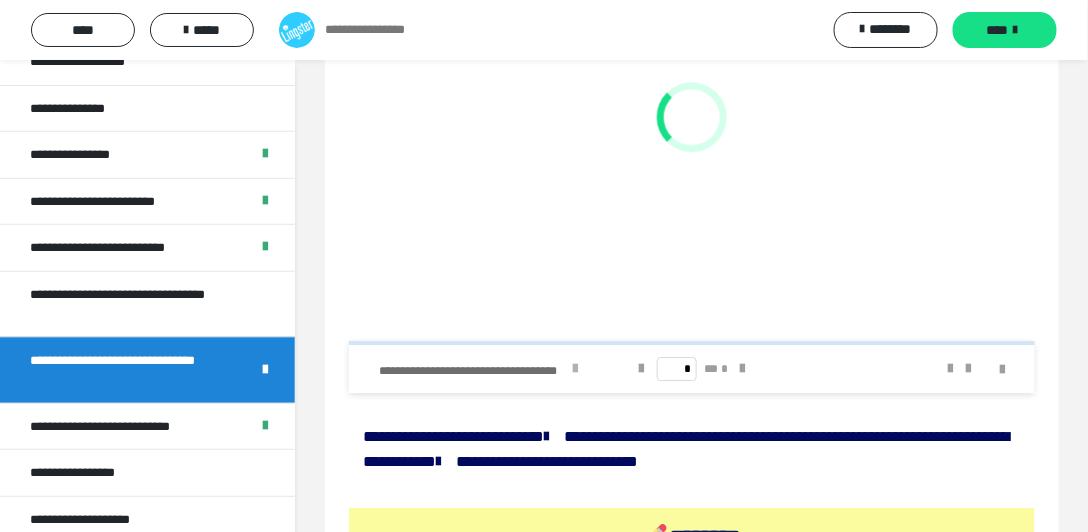 click at bounding box center [575, 369] 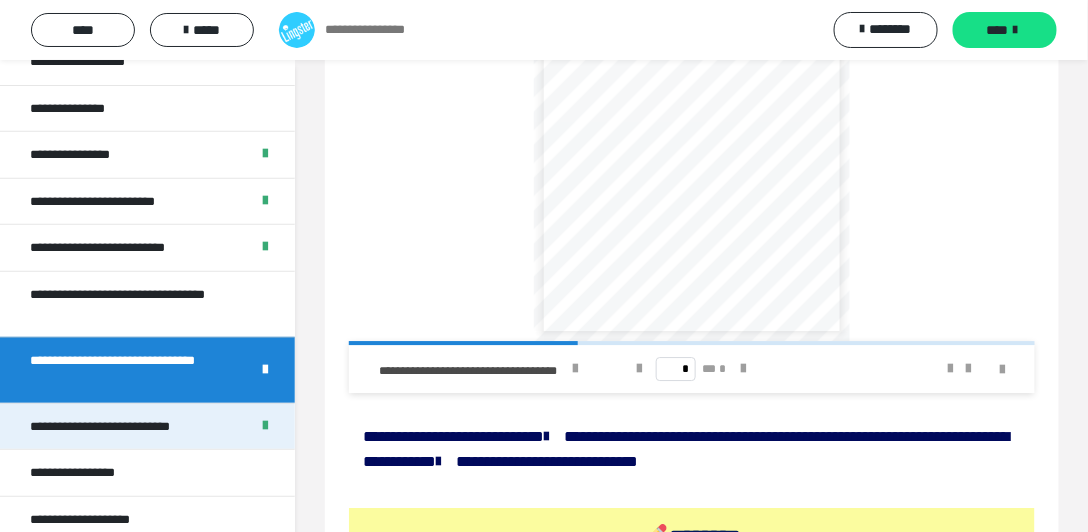 click on "**********" at bounding box center (123, 427) 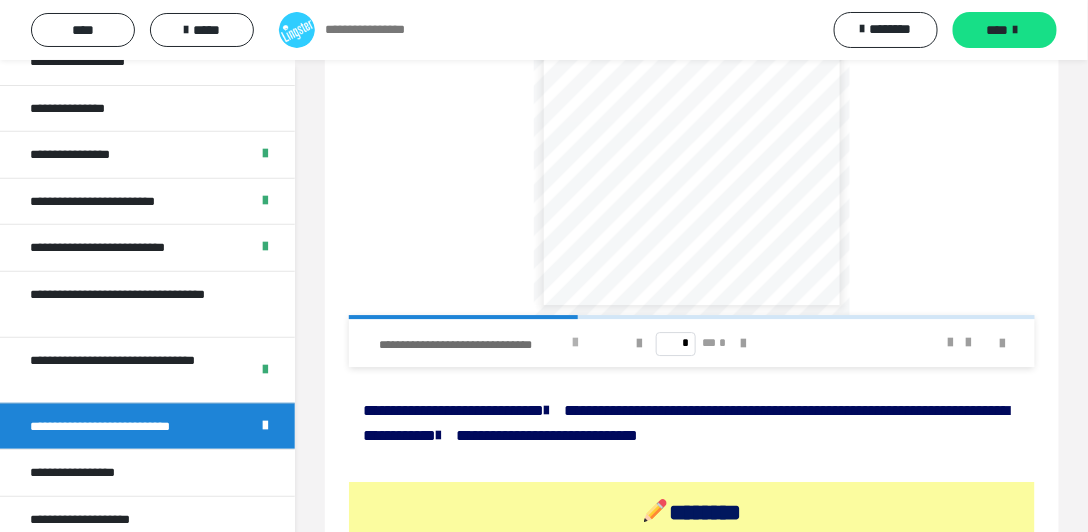 click at bounding box center (575, 343) 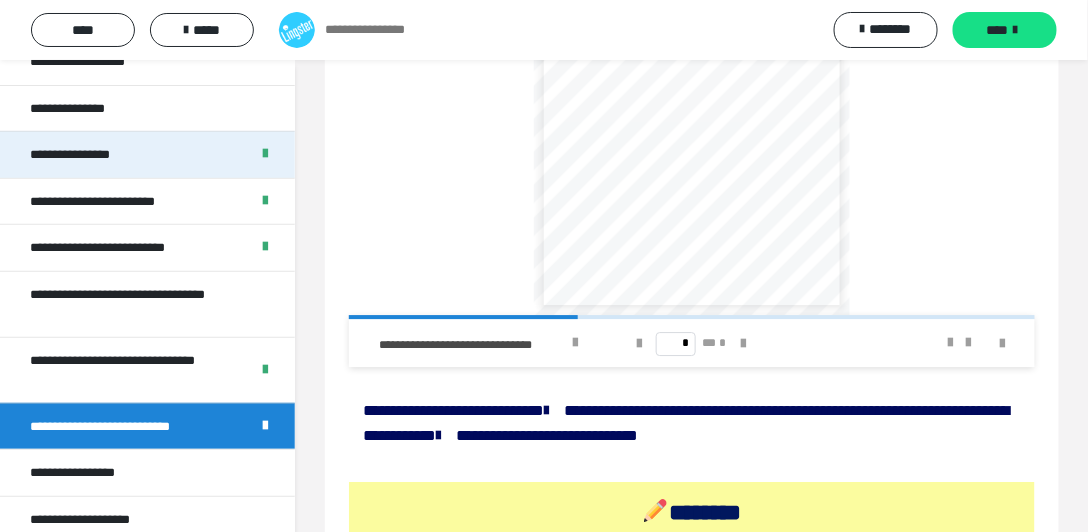 click on "**********" at bounding box center [77, 155] 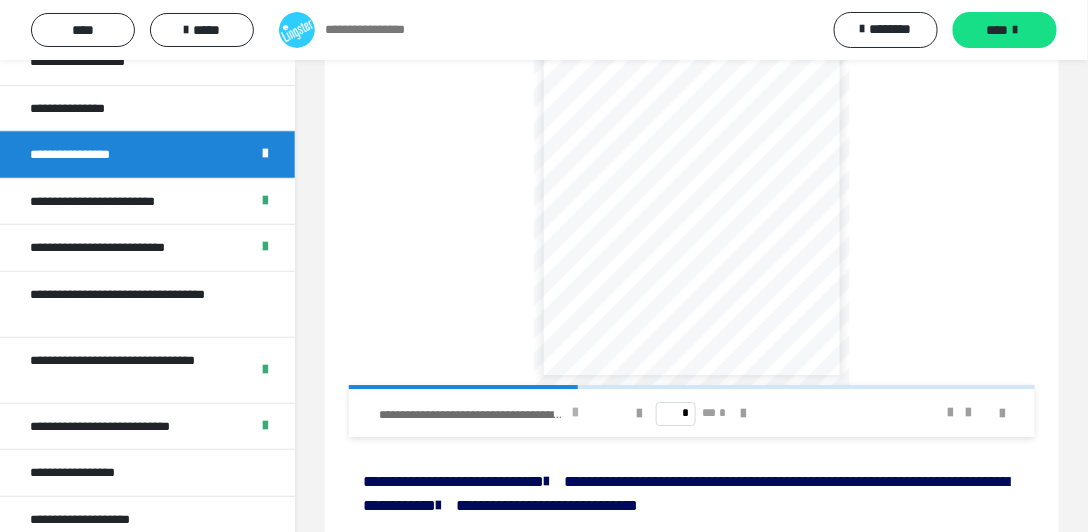 click at bounding box center (575, 413) 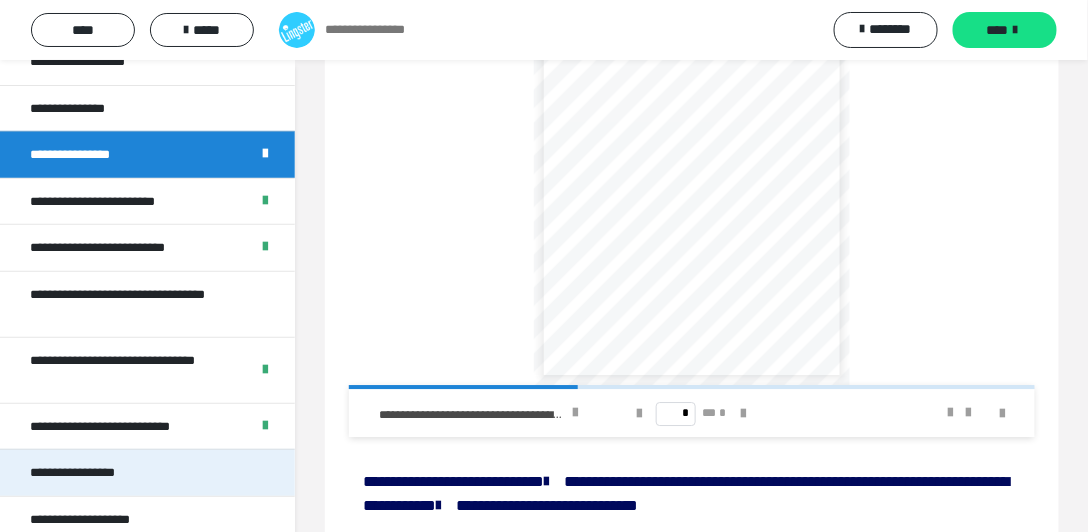 click on "**********" at bounding box center (90, 473) 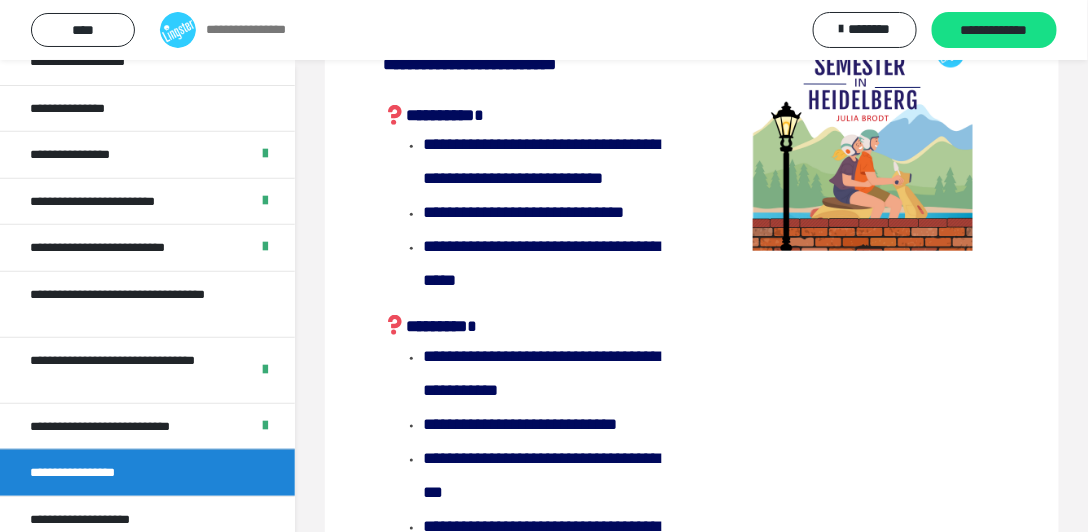 scroll, scrollTop: 306, scrollLeft: 0, axis: vertical 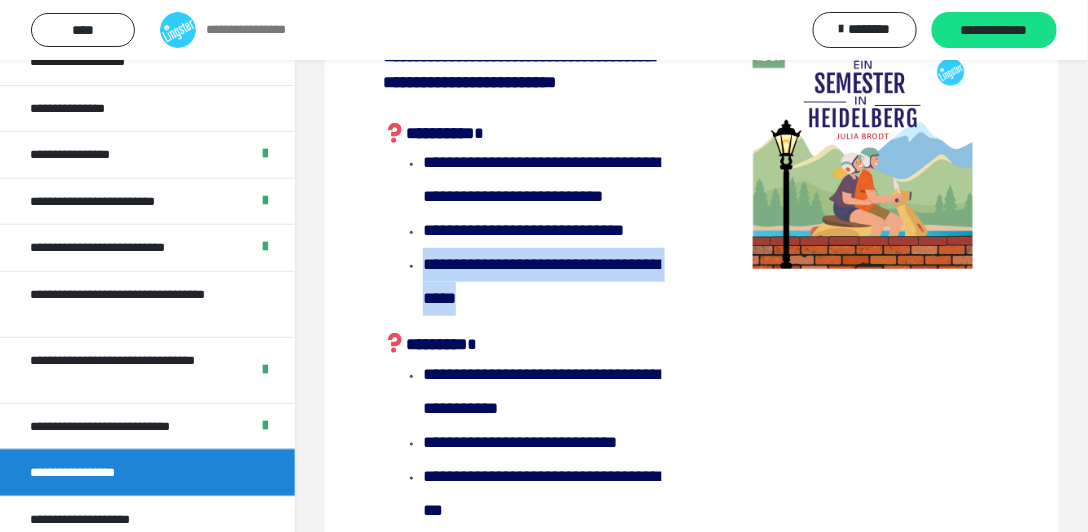 drag, startPoint x: 421, startPoint y: 299, endPoint x: 434, endPoint y: 352, distance: 54.571056 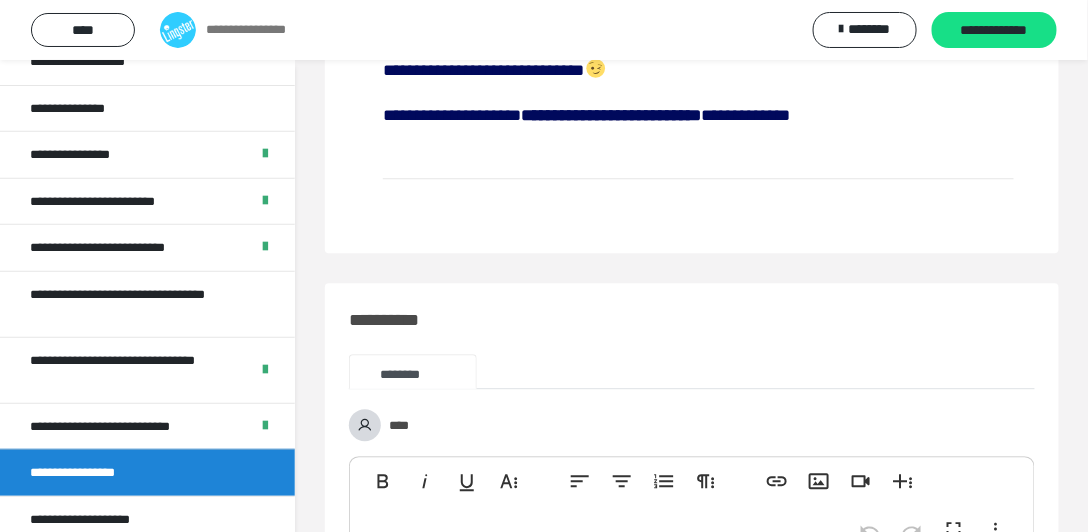 scroll, scrollTop: 1335, scrollLeft: 0, axis: vertical 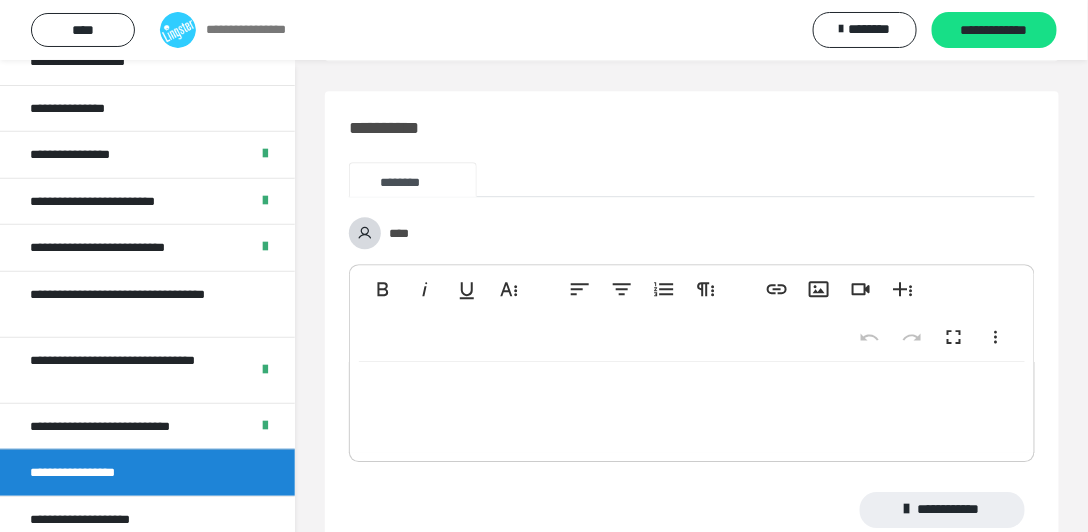 click on "**********" at bounding box center (692, 313) 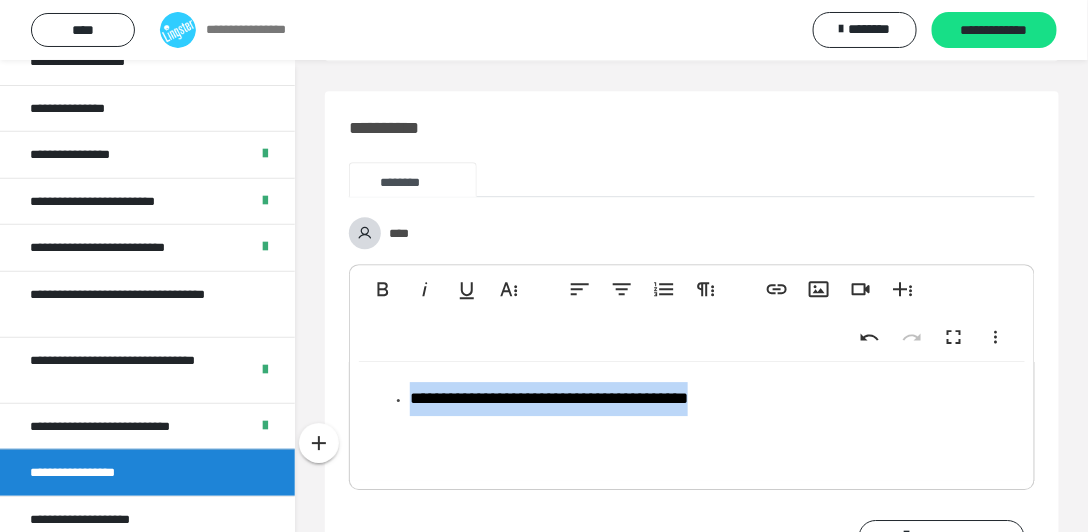 drag, startPoint x: 715, startPoint y: 462, endPoint x: 391, endPoint y: 449, distance: 324.2607 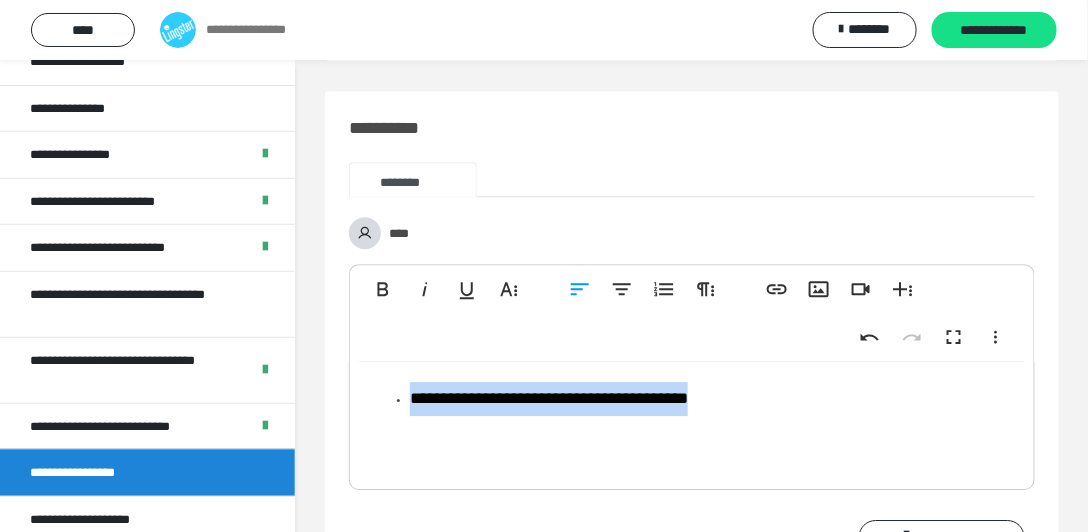click on "**********" at bounding box center [692, 420] 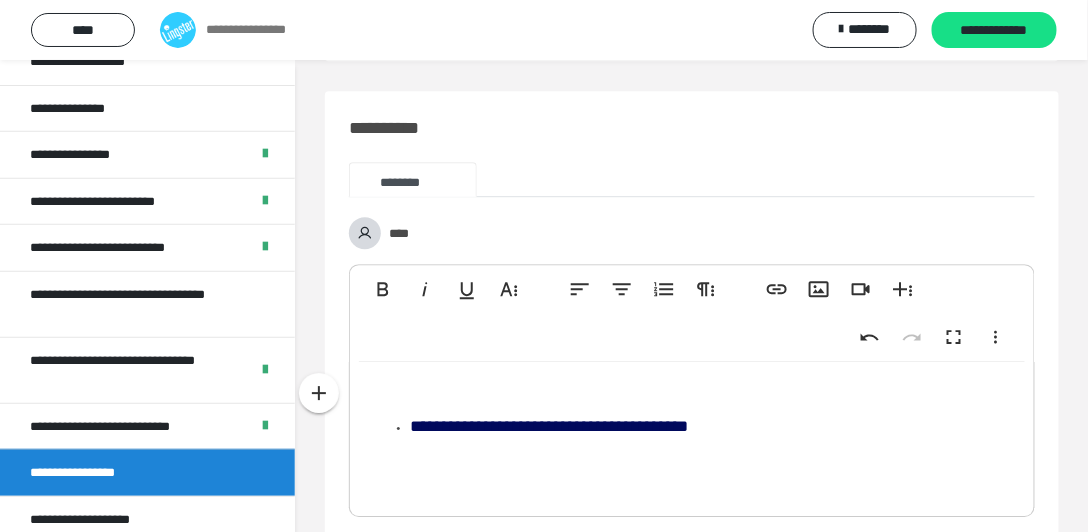 type 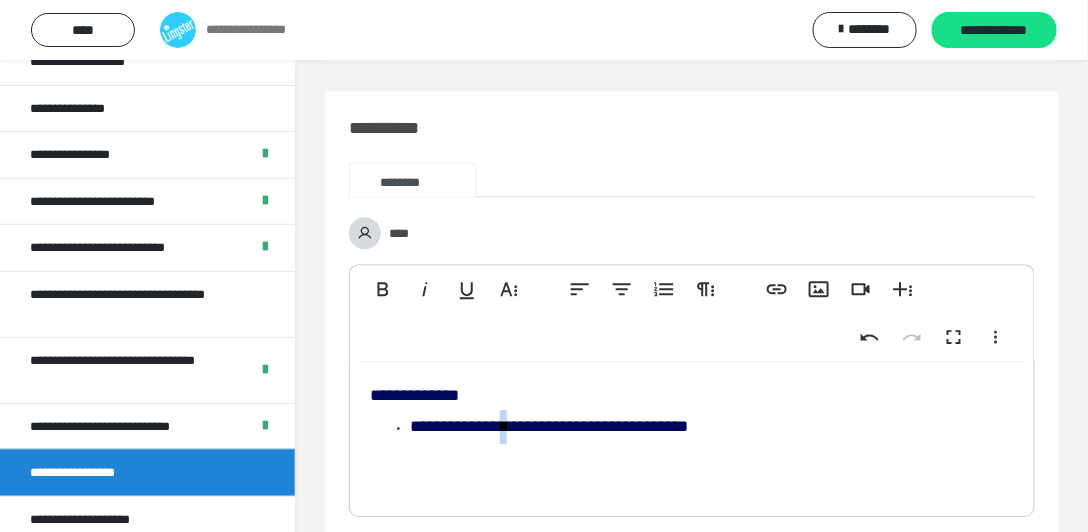 click on "**********" at bounding box center (549, 426) 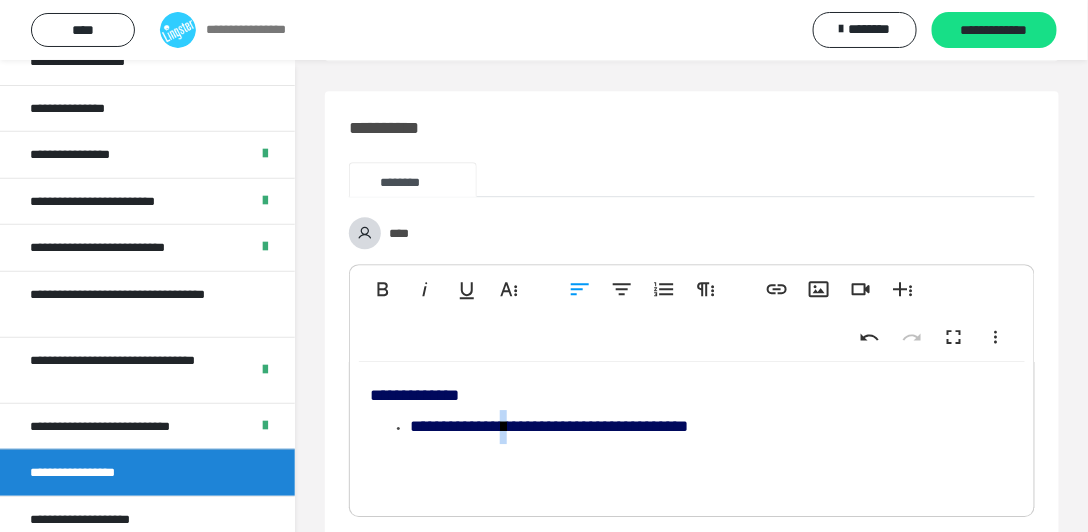 copy on "*" 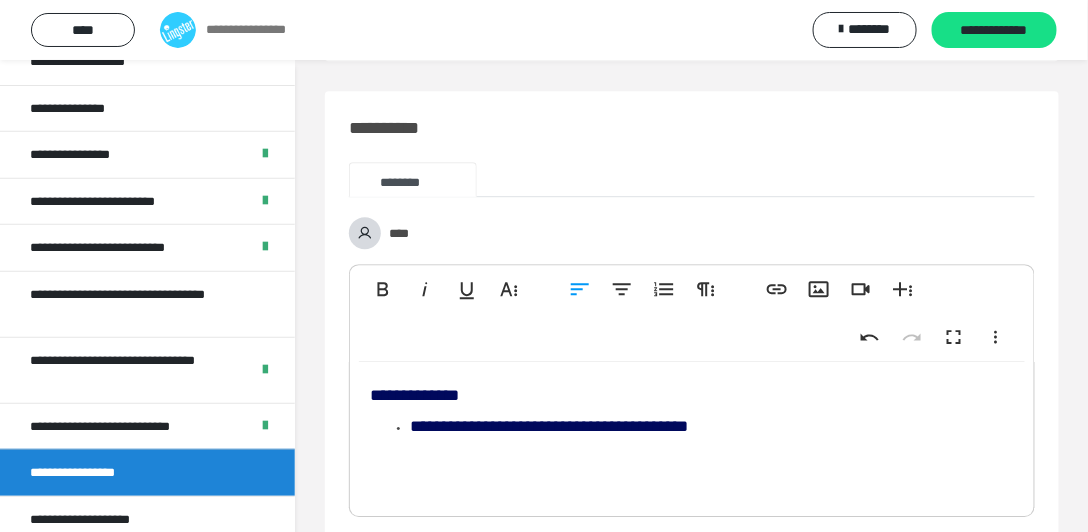 click on "**********" at bounding box center (692, 434) 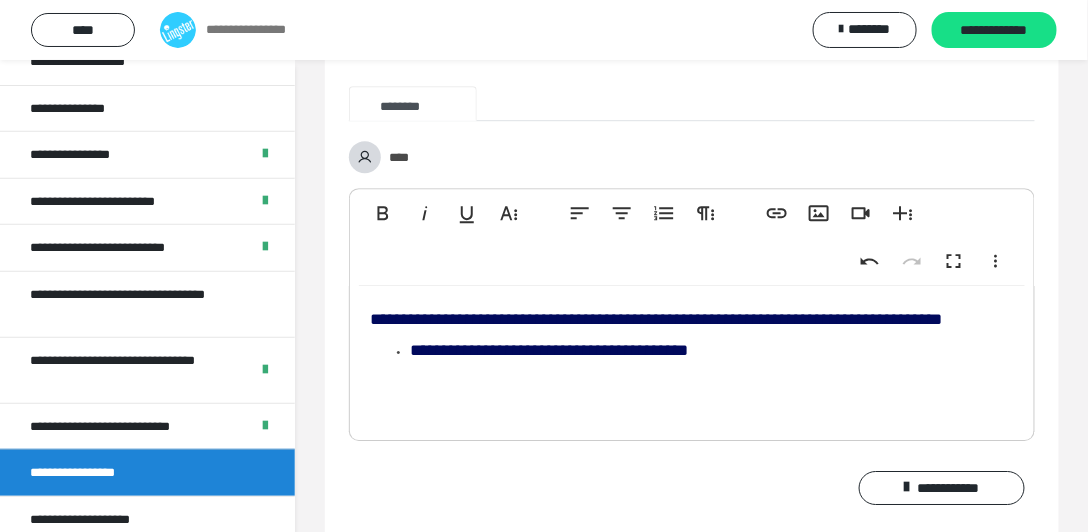 scroll, scrollTop: 1553, scrollLeft: 0, axis: vertical 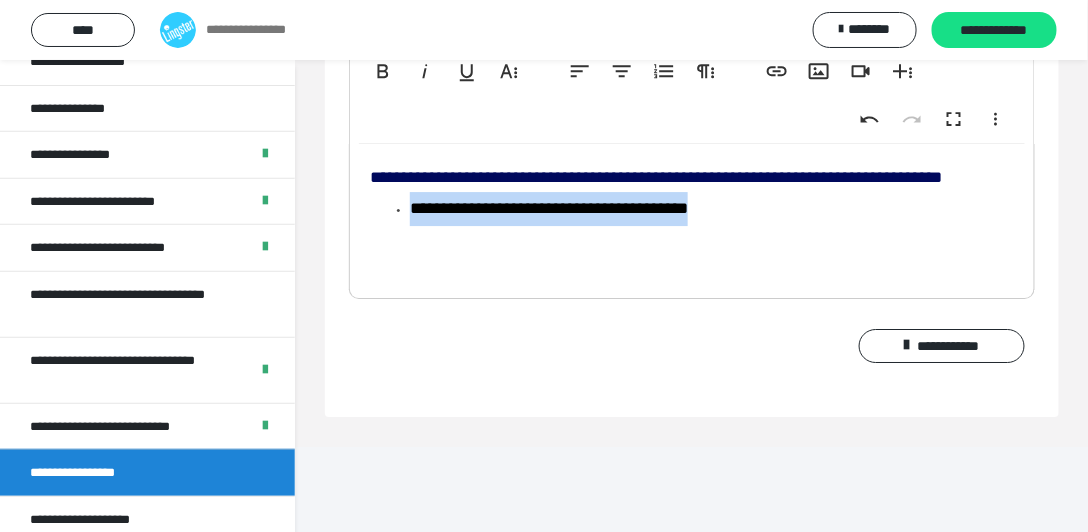 drag, startPoint x: 737, startPoint y: 517, endPoint x: 373, endPoint y: 300, distance: 423.77472 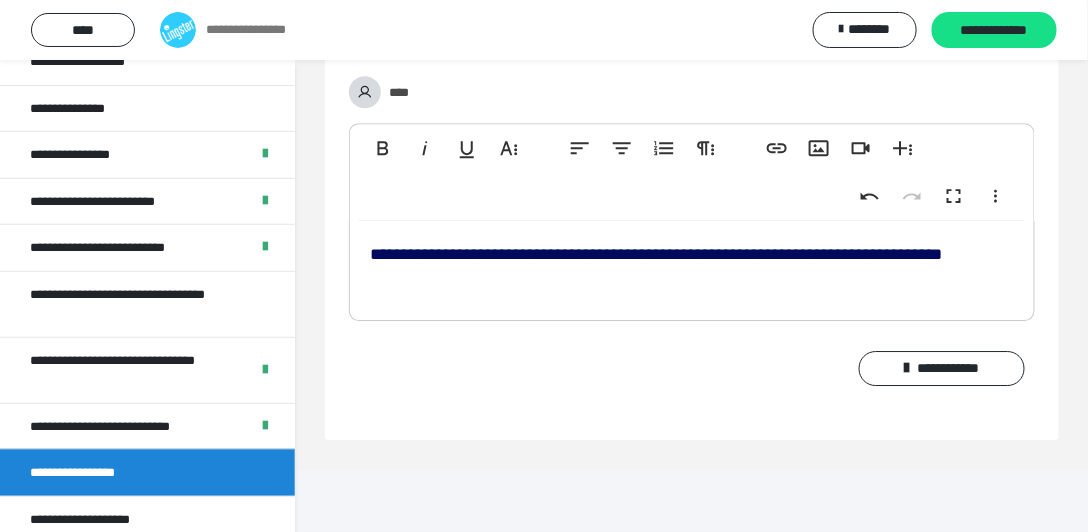 scroll, scrollTop: 1476, scrollLeft: 0, axis: vertical 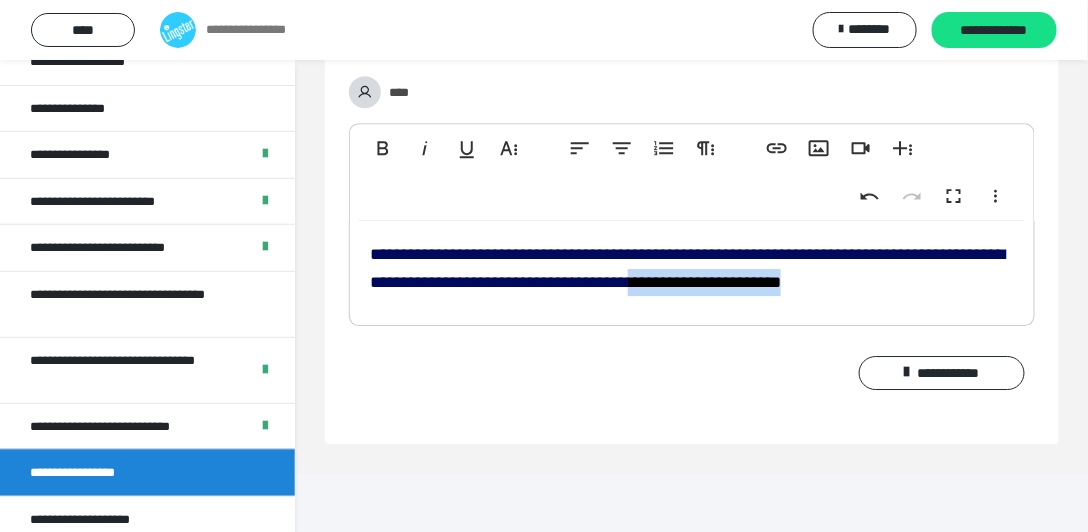 drag, startPoint x: 948, startPoint y: 342, endPoint x: 786, endPoint y: 352, distance: 162.30835 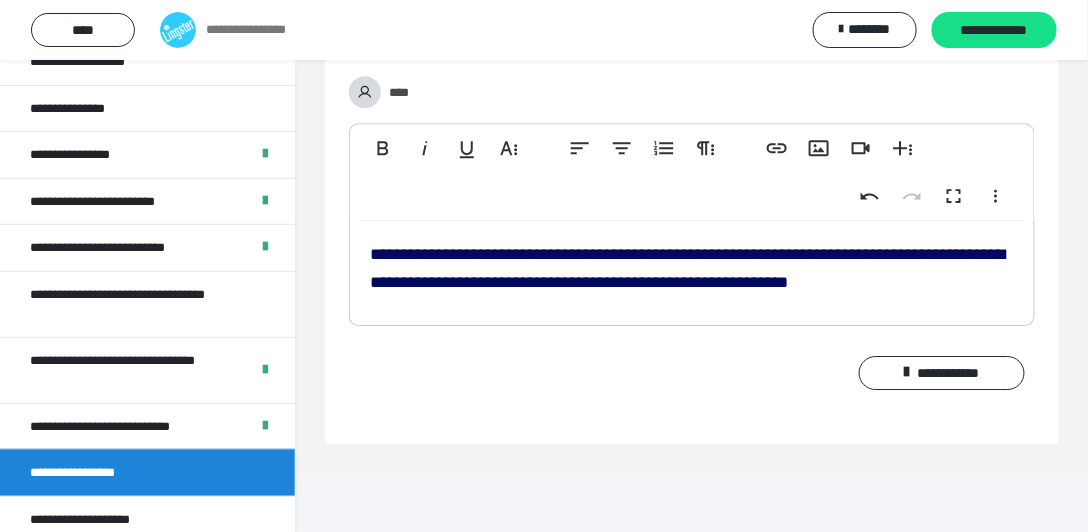 click on "**********" at bounding box center (688, 268) 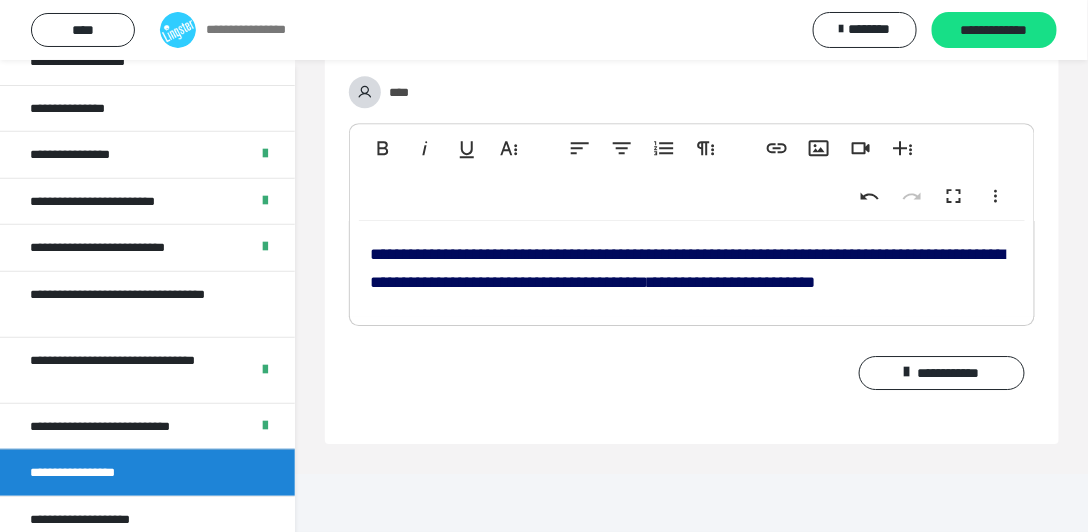 click on "**********" at bounding box center [692, 268] 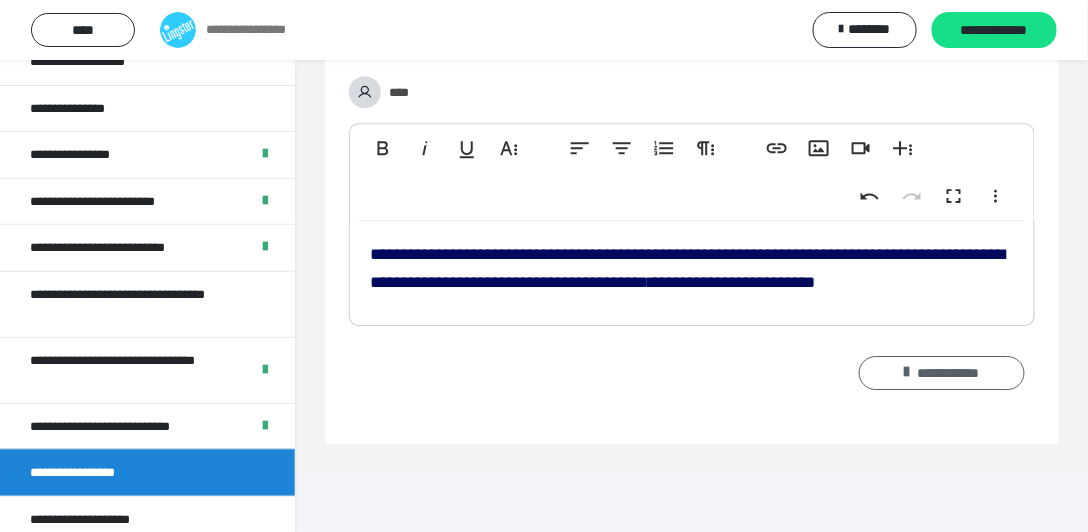scroll, scrollTop: 1502, scrollLeft: 0, axis: vertical 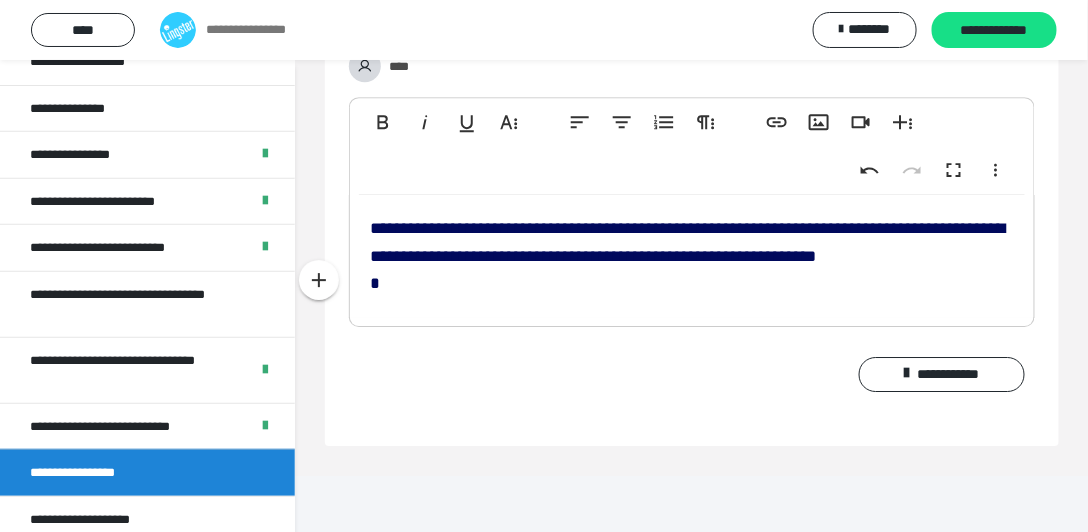 drag, startPoint x: 896, startPoint y: 290, endPoint x: 898, endPoint y: 326, distance: 36.05551 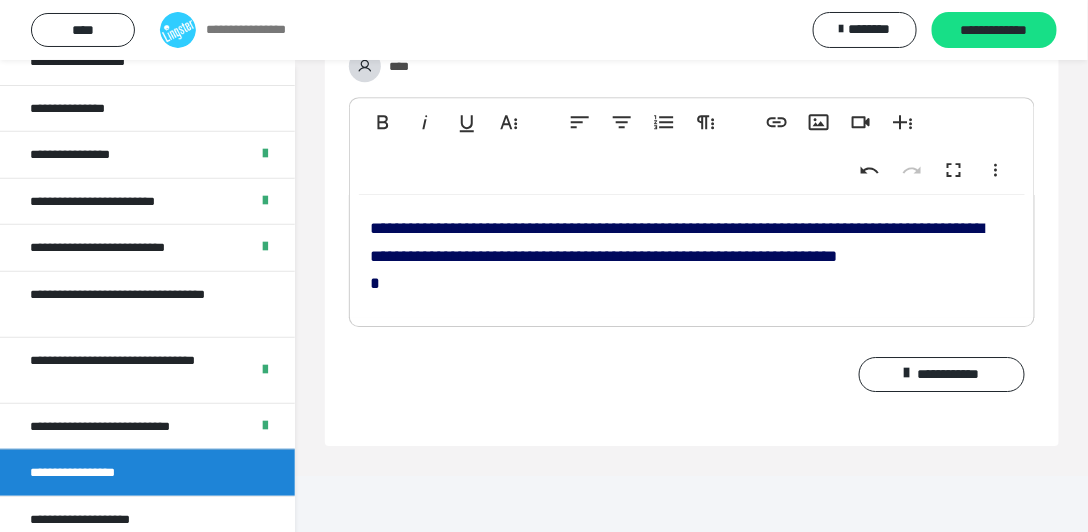 click on "**********" at bounding box center [677, 242] 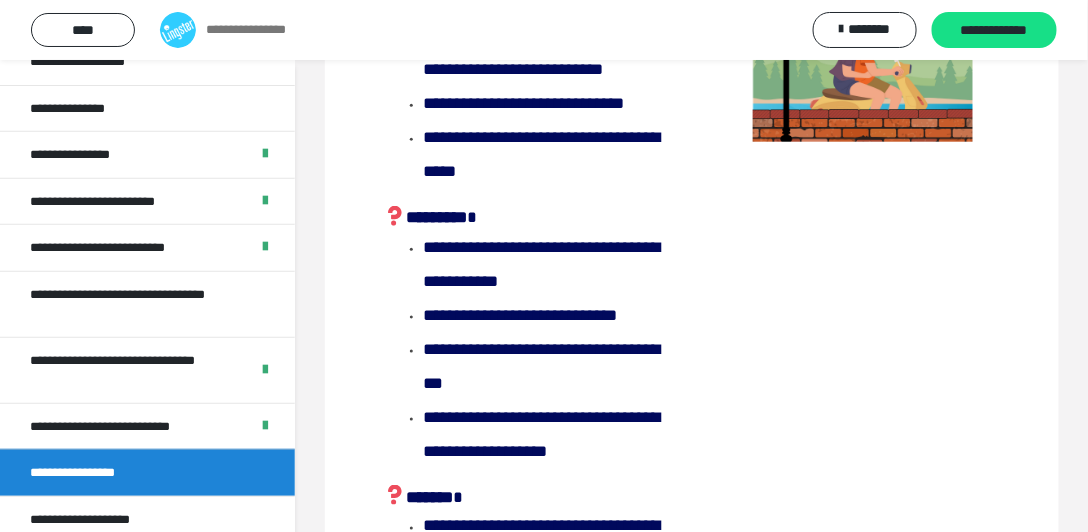 scroll, scrollTop: 524, scrollLeft: 0, axis: vertical 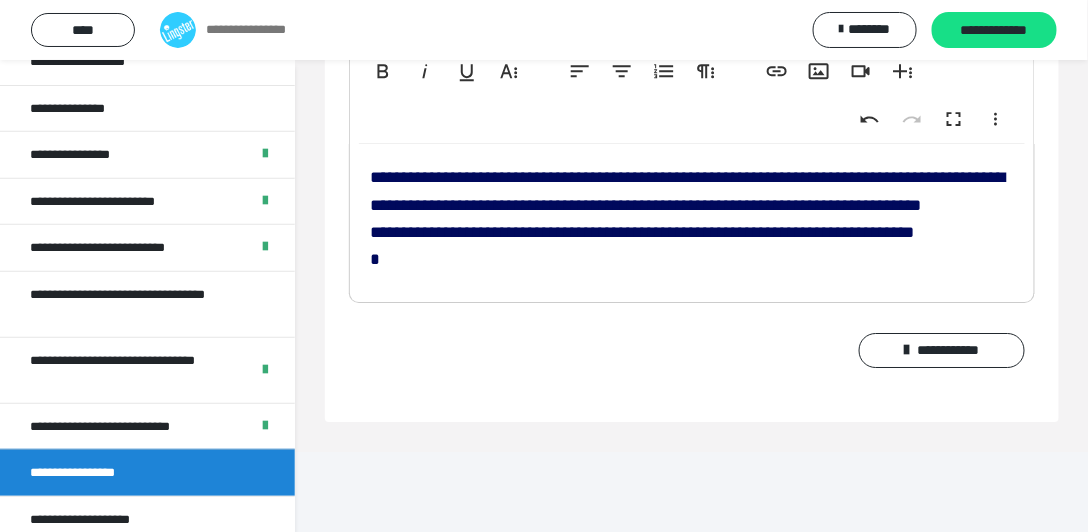 click on "**********" at bounding box center [642, 232] 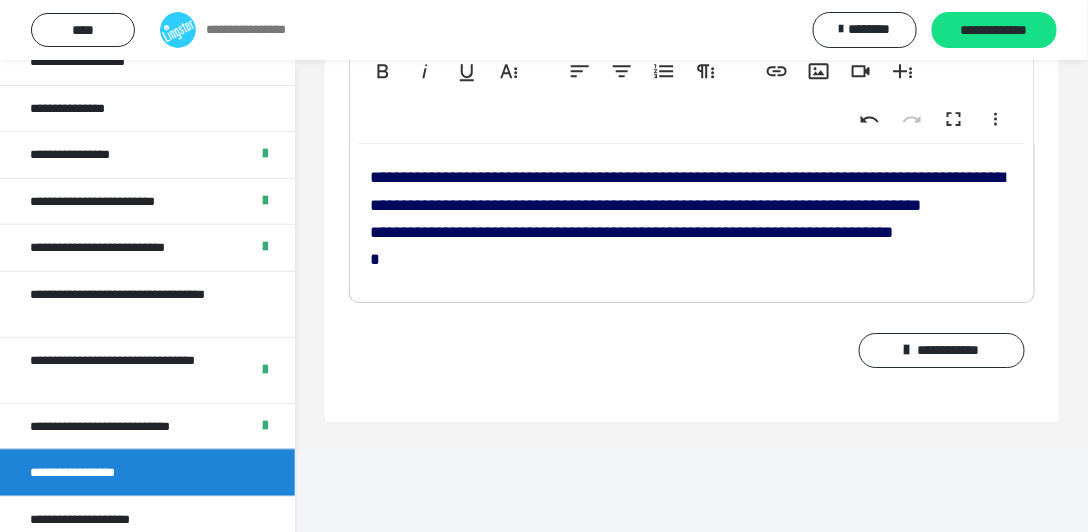 drag, startPoint x: 883, startPoint y: 321, endPoint x: 902, endPoint y: 360, distance: 43.382023 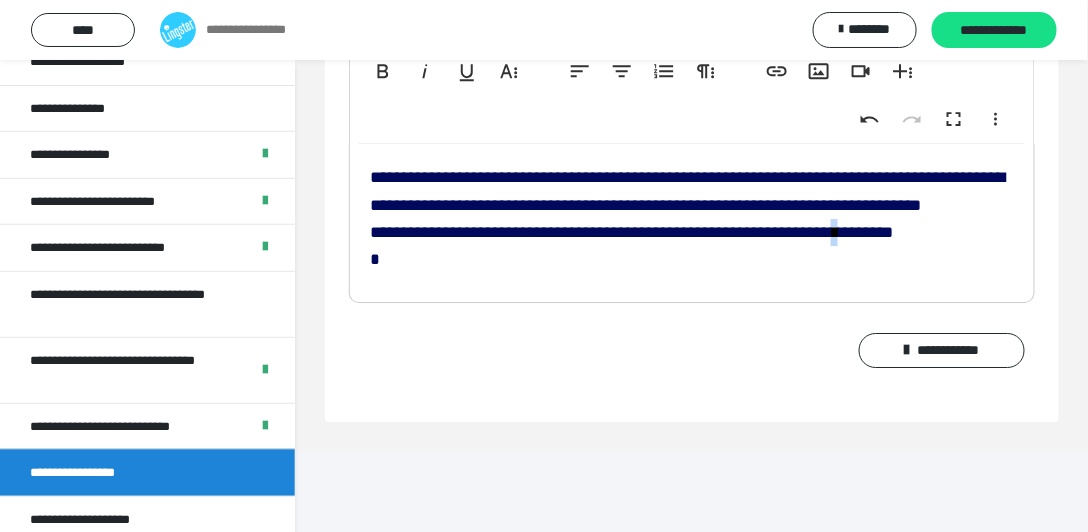 click on "**********" at bounding box center [631, 232] 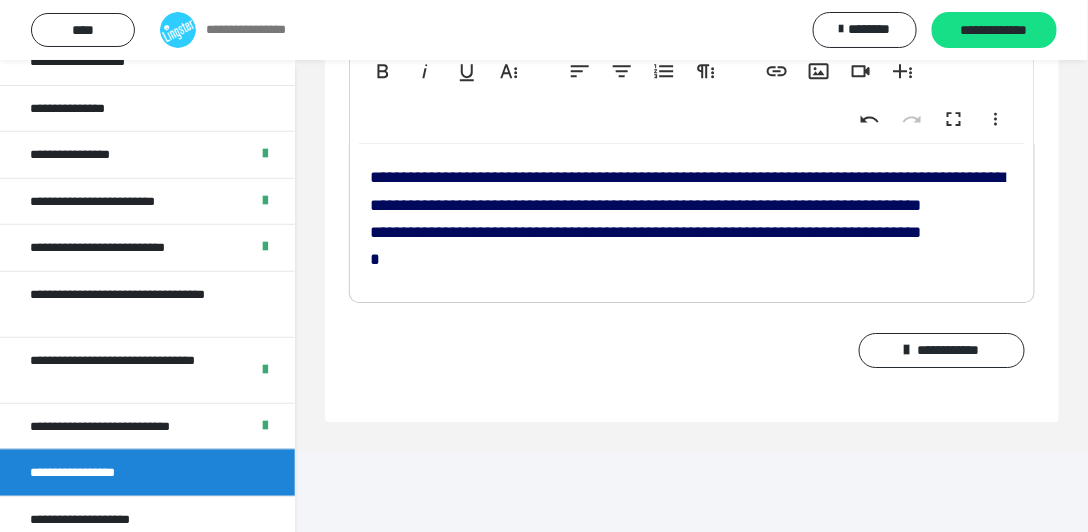 click on "**********" at bounding box center [692, 218] 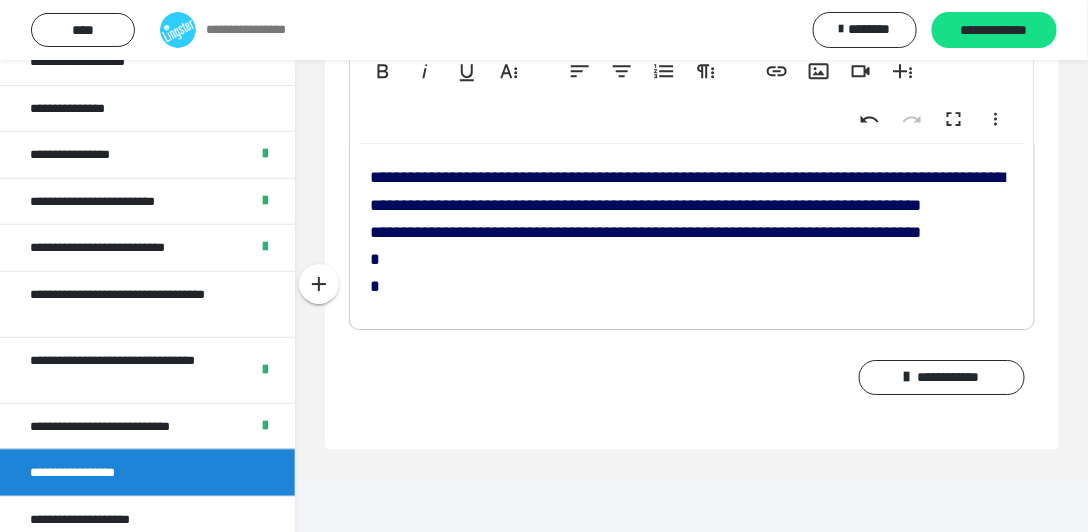 drag, startPoint x: 981, startPoint y: 320, endPoint x: 984, endPoint y: 348, distance: 28.160255 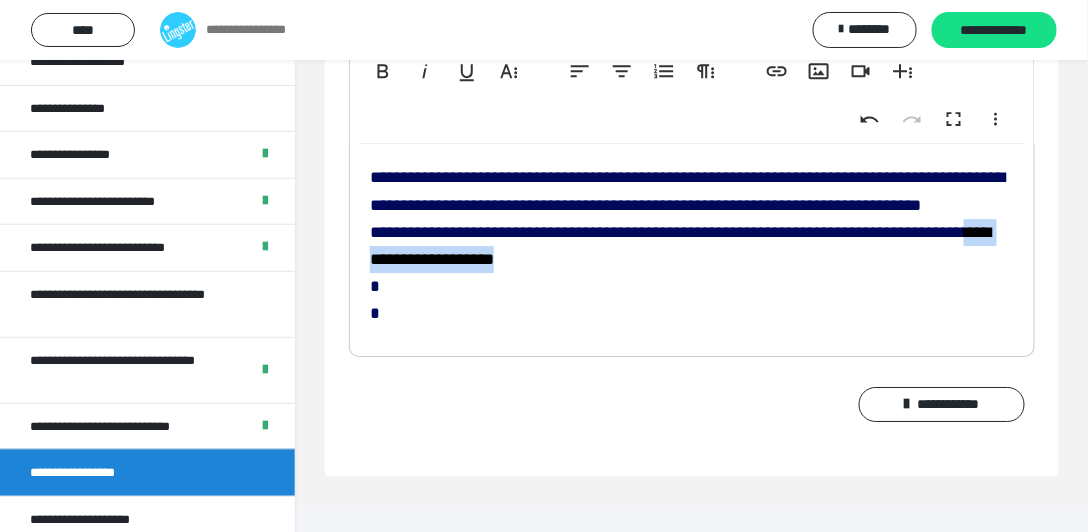 drag, startPoint x: 543, startPoint y: 344, endPoint x: 358, endPoint y: 347, distance: 185.02432 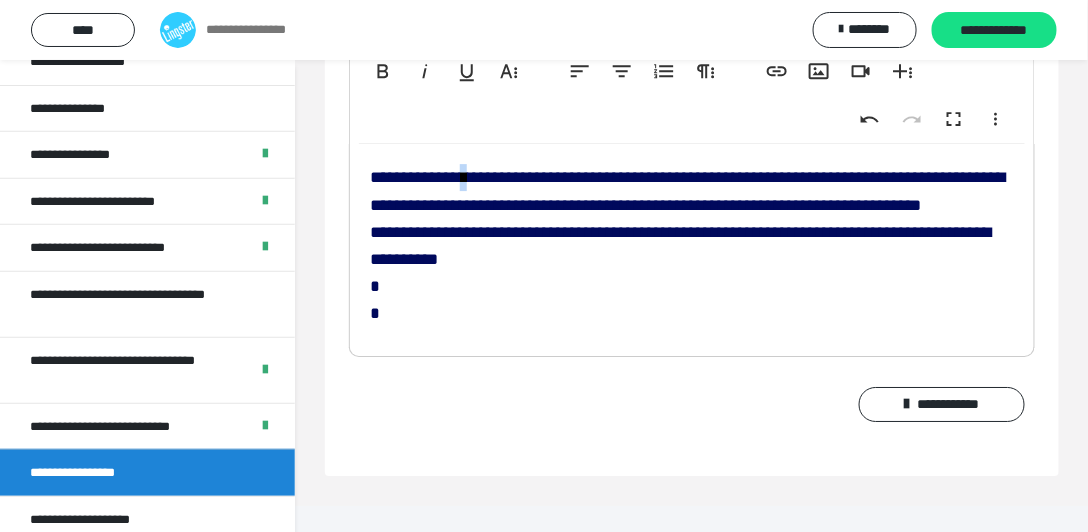 click on "**********" at bounding box center [688, 191] 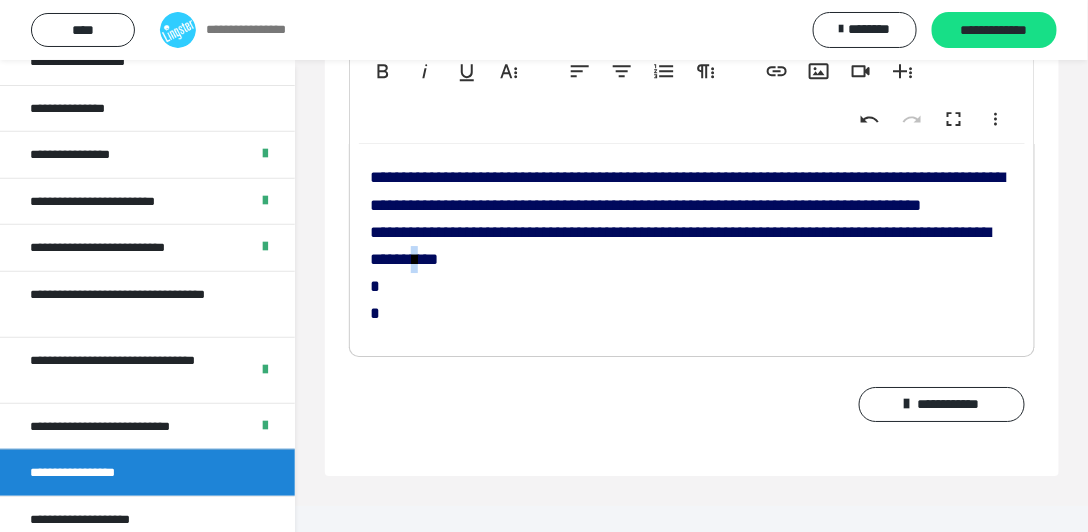 click on "**********" at bounding box center (681, 246) 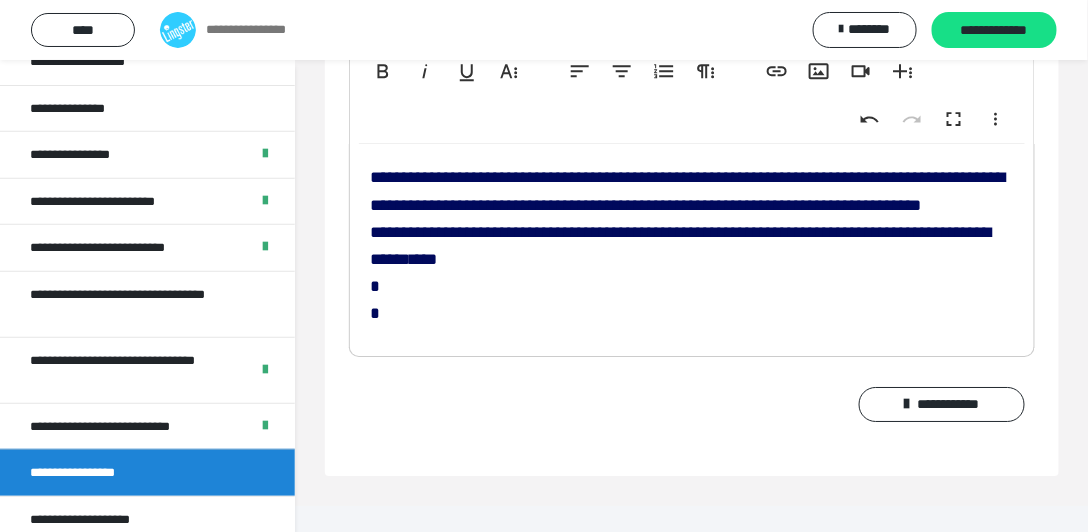 click on "**********" at bounding box center [692, 245] 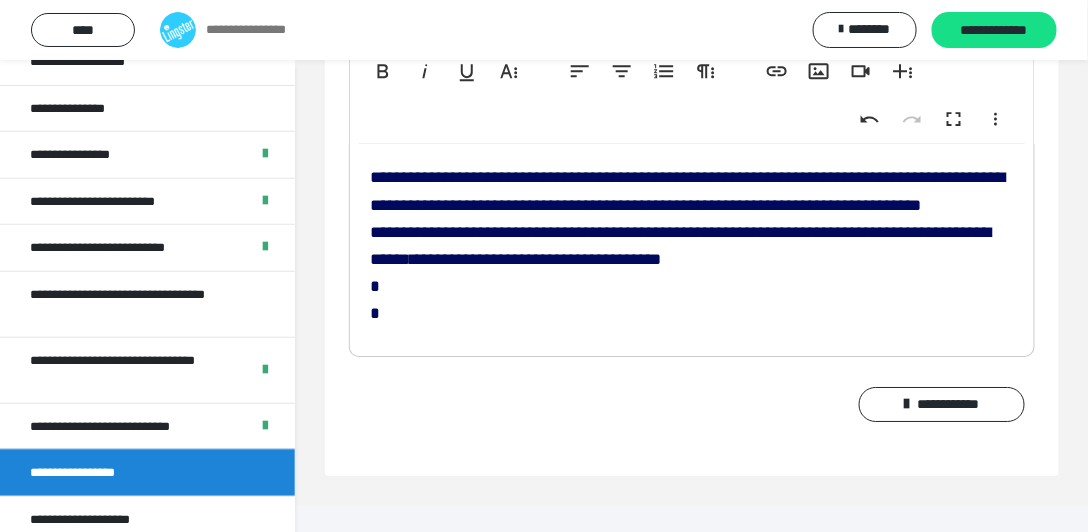 drag, startPoint x: 690, startPoint y: 348, endPoint x: 692, endPoint y: 358, distance: 10.198039 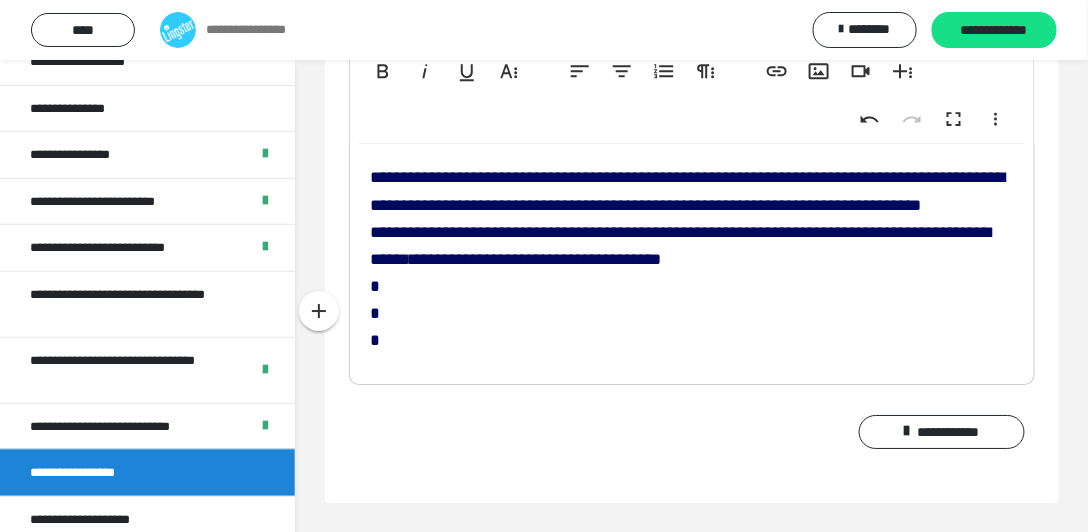 click on "**********" at bounding box center (692, 259) 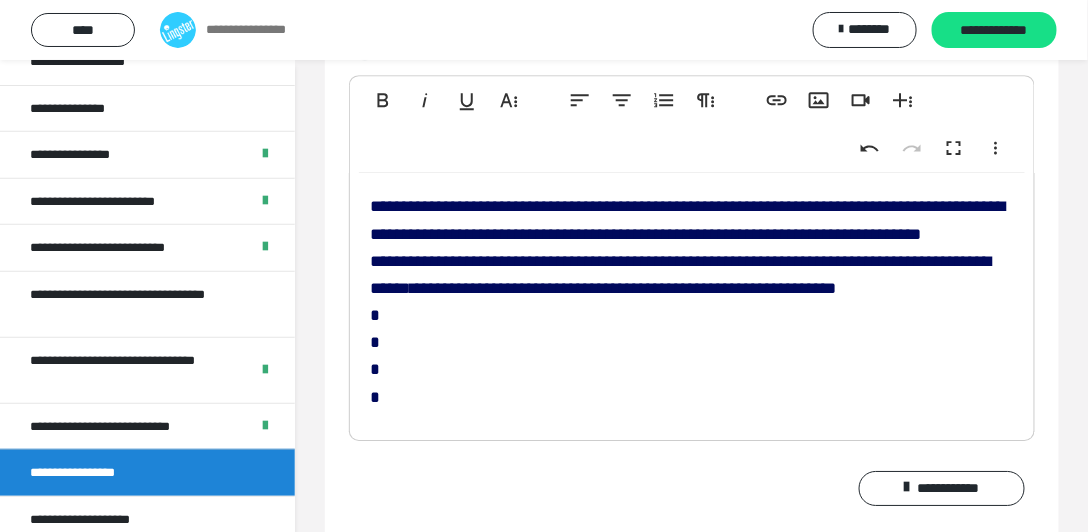 scroll, scrollTop: 1666, scrollLeft: 0, axis: vertical 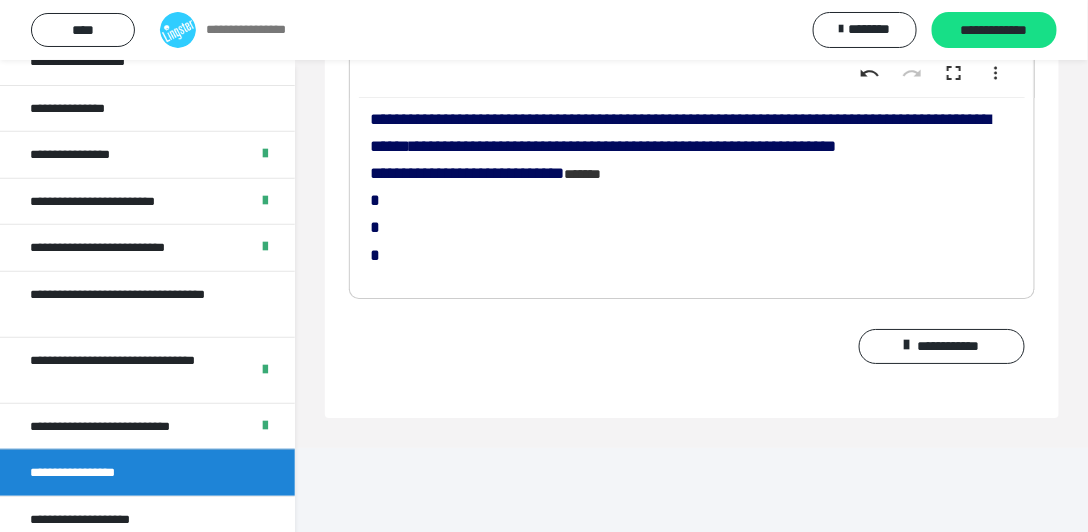 click on "**********" at bounding box center (485, 173) 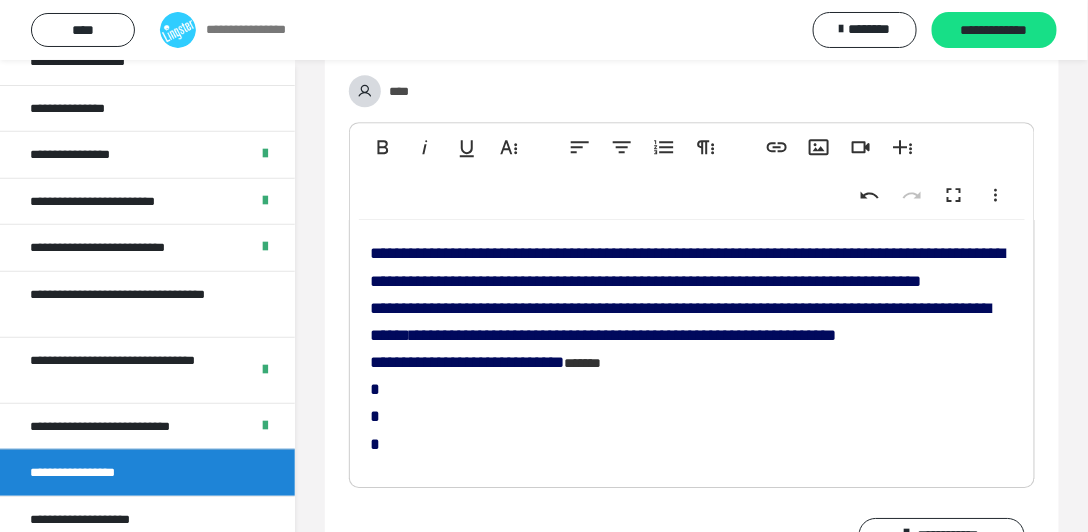 scroll, scrollTop: 1460, scrollLeft: 0, axis: vertical 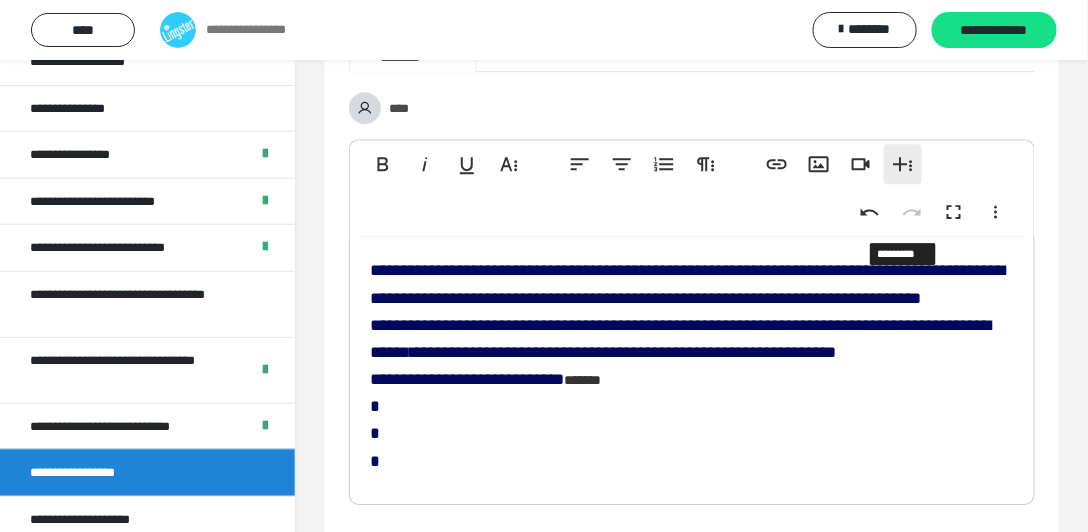click 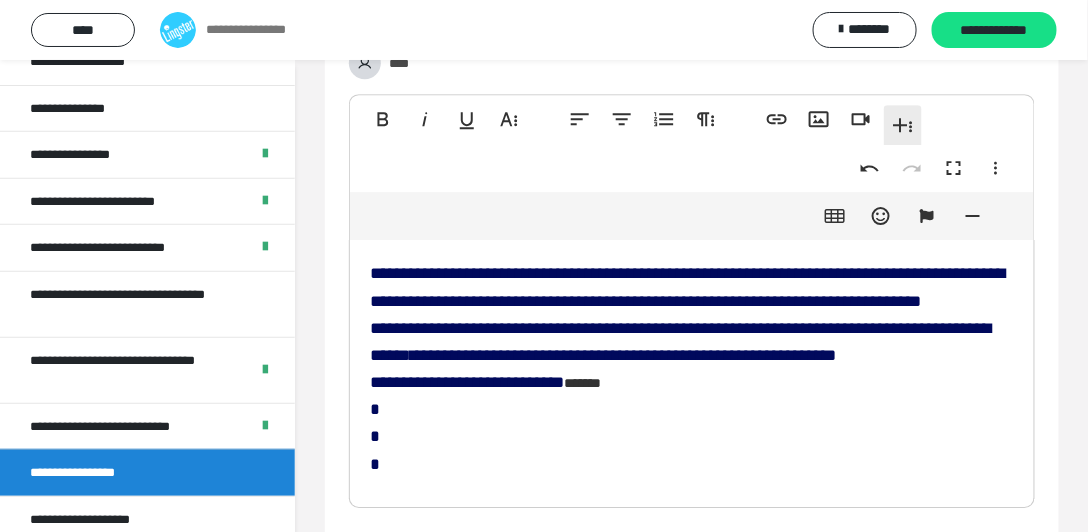 scroll, scrollTop: 1508, scrollLeft: 0, axis: vertical 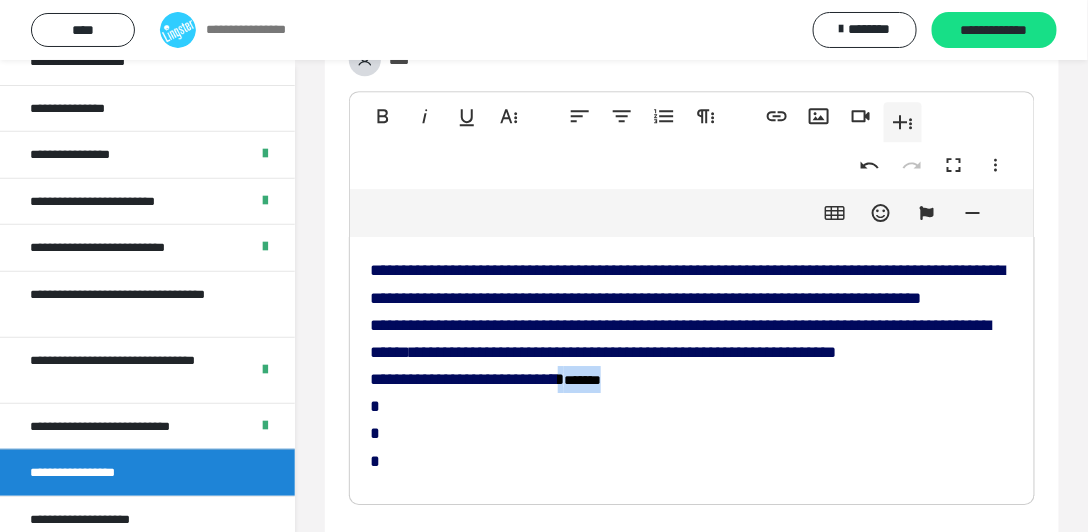drag, startPoint x: 591, startPoint y: 473, endPoint x: 577, endPoint y: 474, distance: 14.035668 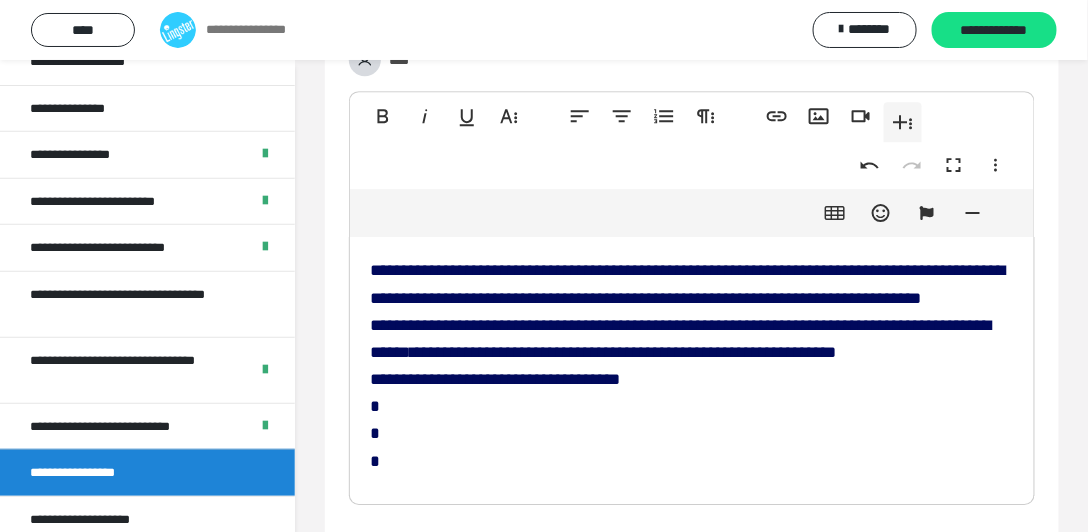 scroll, scrollTop: 0, scrollLeft: 6, axis: horizontal 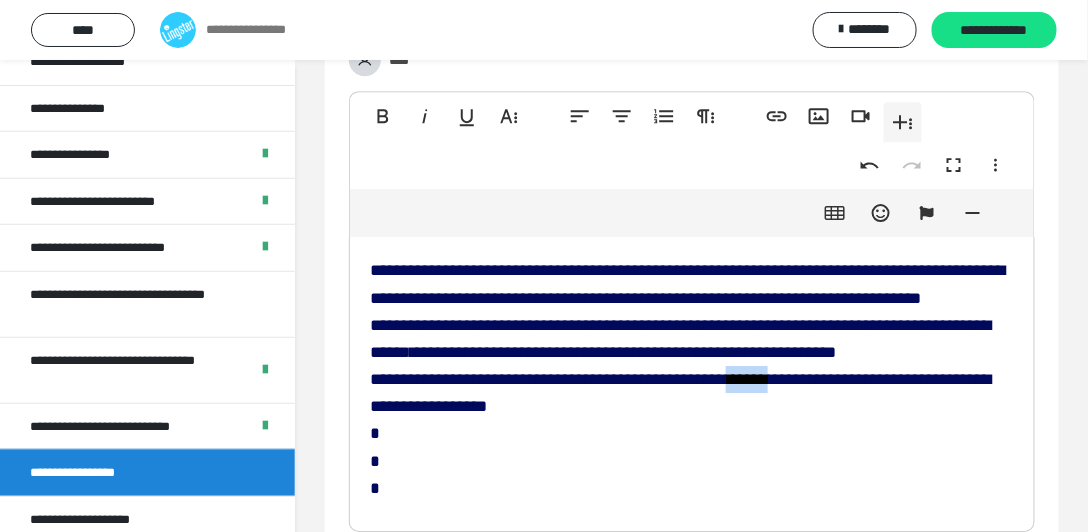 drag, startPoint x: 800, startPoint y: 466, endPoint x: 750, endPoint y: 462, distance: 50.159744 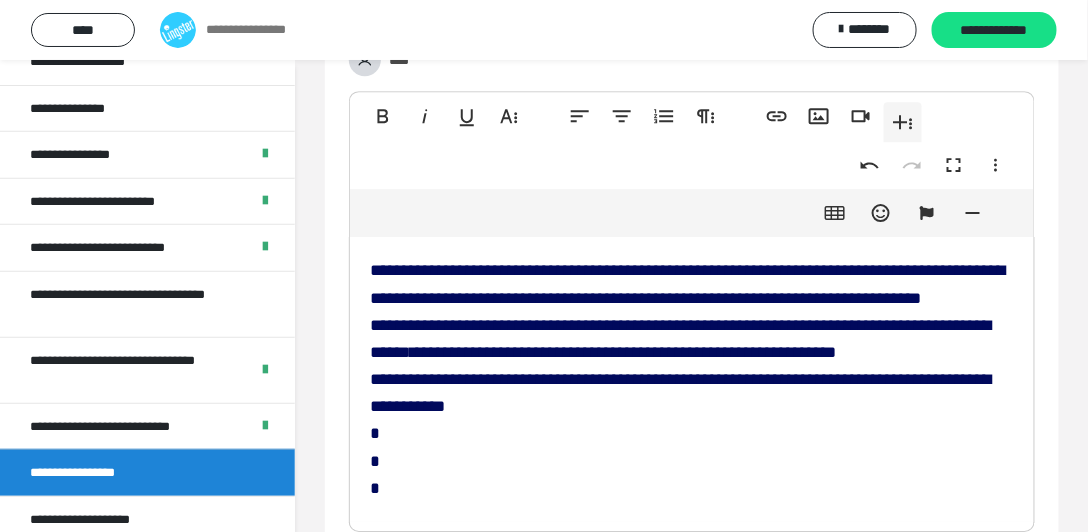 click on "**********" at bounding box center [681, 393] 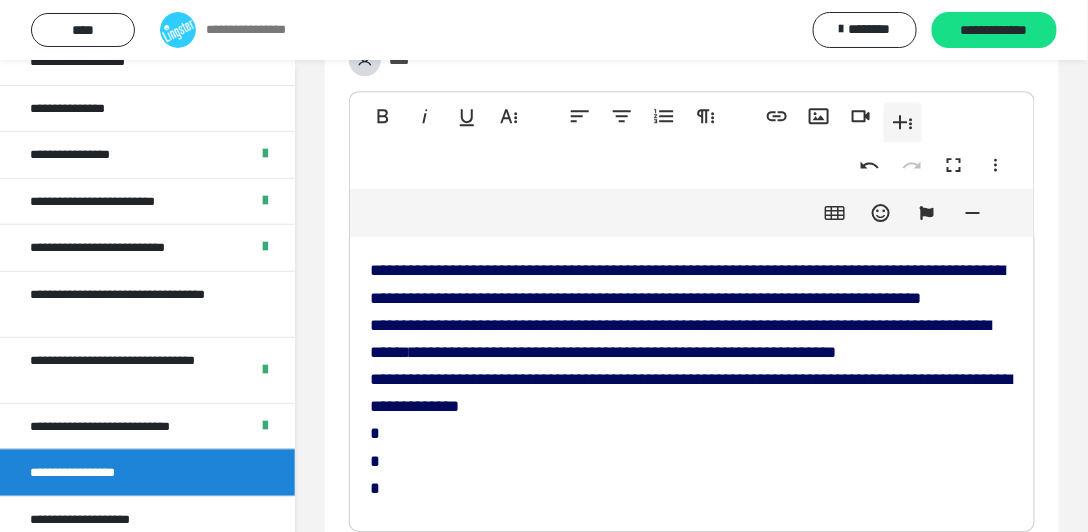 click on "**********" at bounding box center [692, 379] 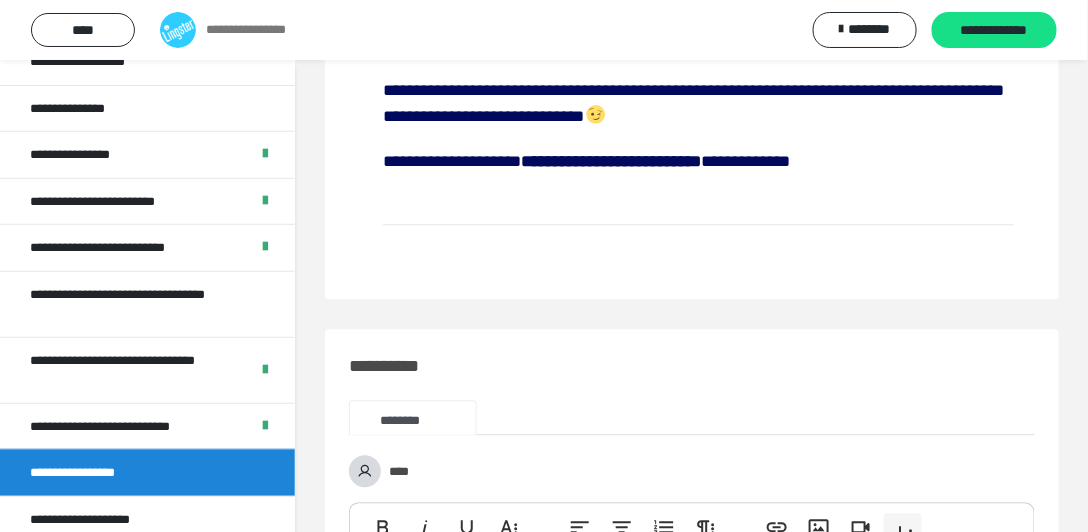 scroll, scrollTop: 1028, scrollLeft: 0, axis: vertical 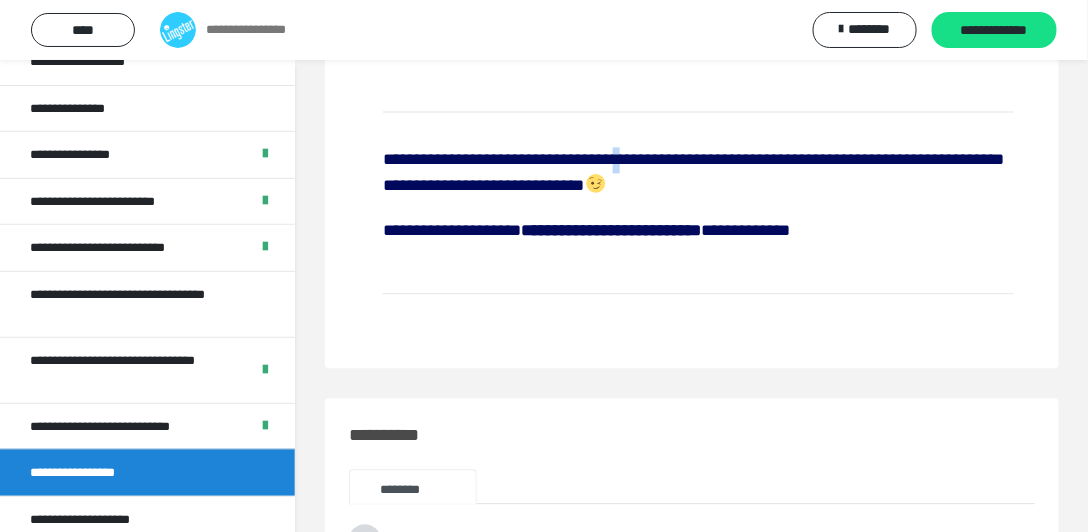 drag, startPoint x: 642, startPoint y: 218, endPoint x: 632, endPoint y: 217, distance: 10.049875 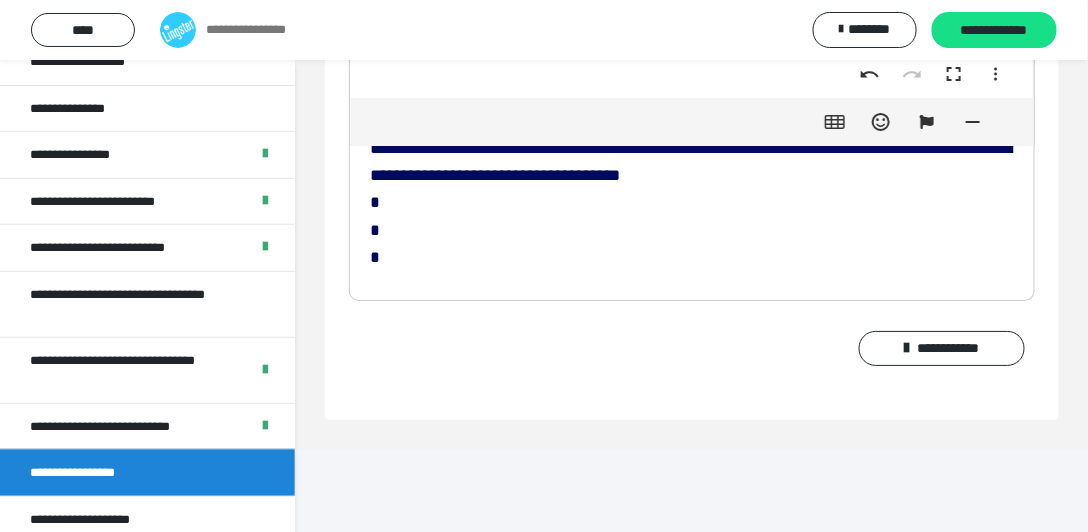 scroll, scrollTop: 1741, scrollLeft: 0, axis: vertical 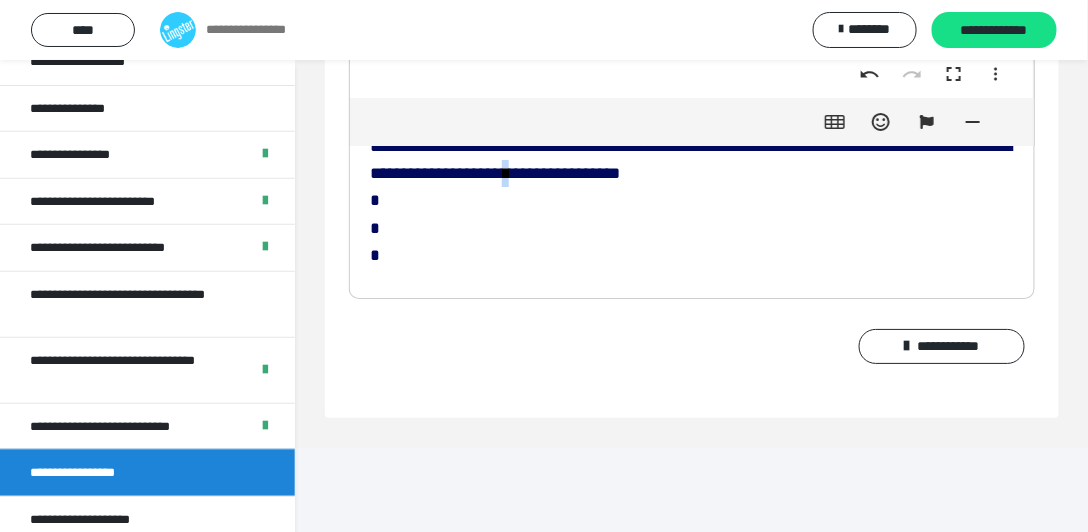 click on "**********" at bounding box center (691, 160) 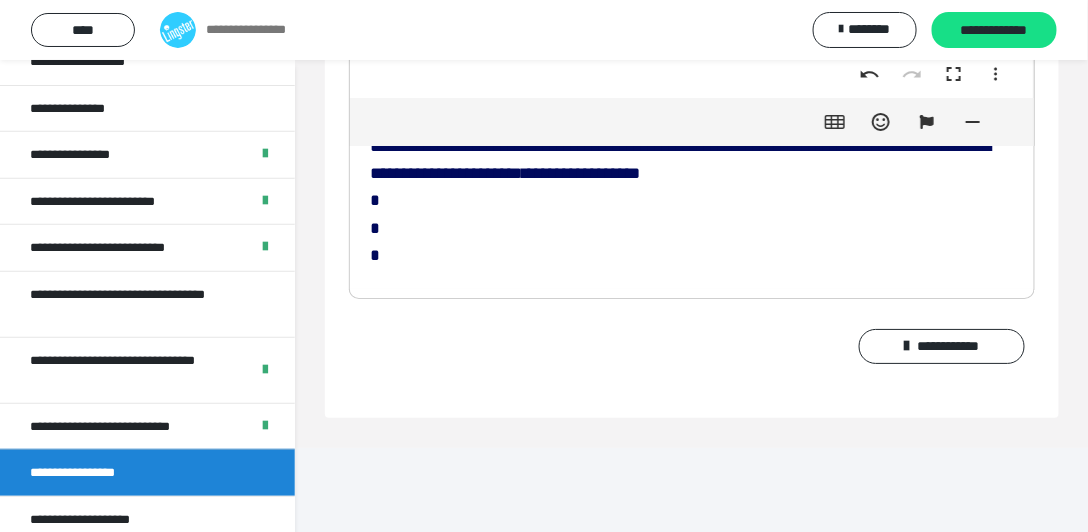 drag, startPoint x: 721, startPoint y: 260, endPoint x: 733, endPoint y: 272, distance: 16.970562 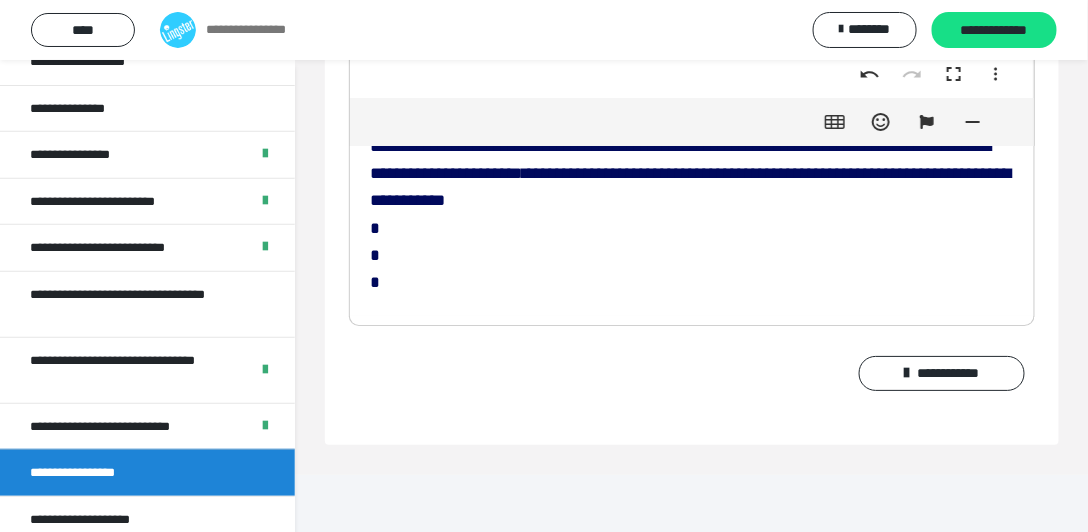 drag, startPoint x: 955, startPoint y: 259, endPoint x: 960, endPoint y: 276, distance: 17.720045 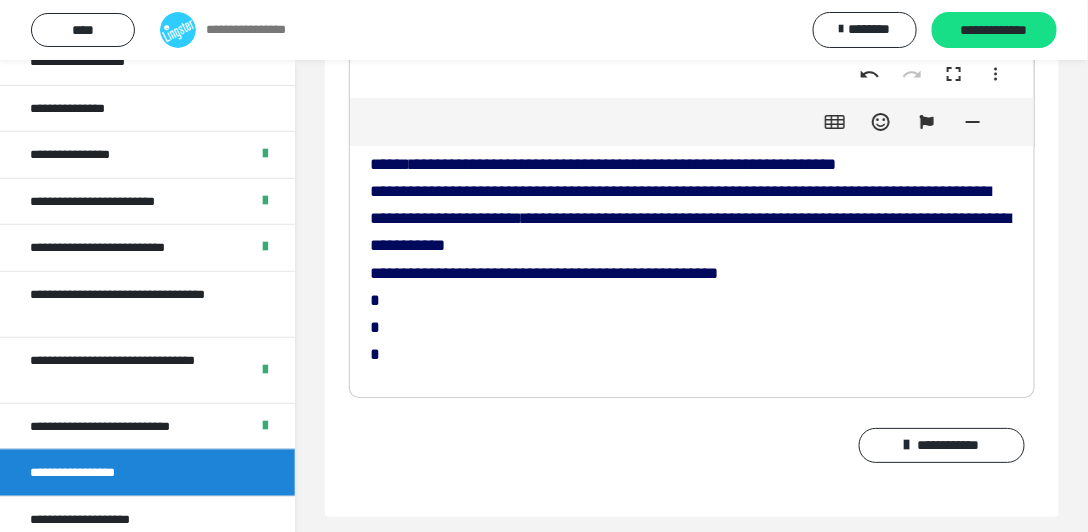scroll, scrollTop: 1672, scrollLeft: 0, axis: vertical 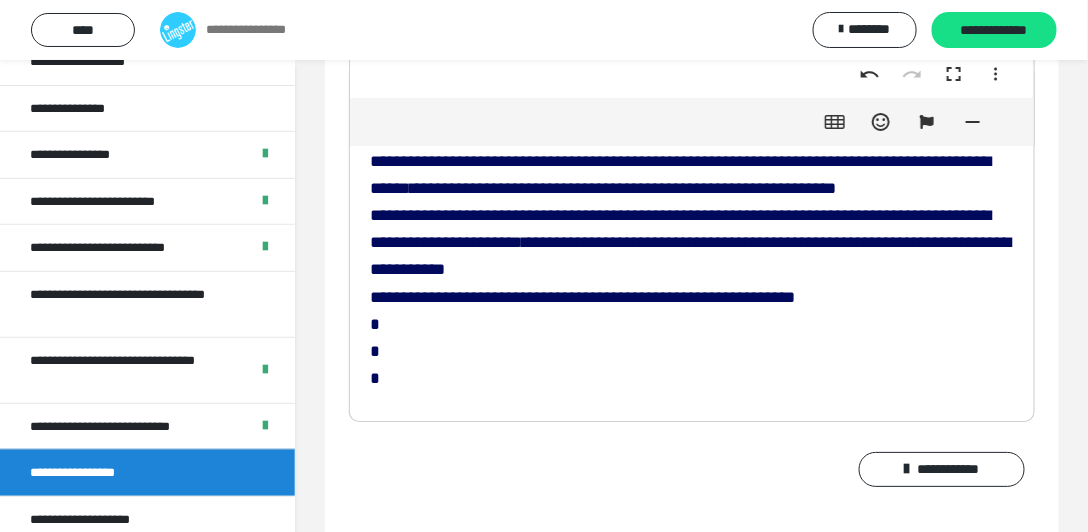 click on "**********" at bounding box center (582, 297) 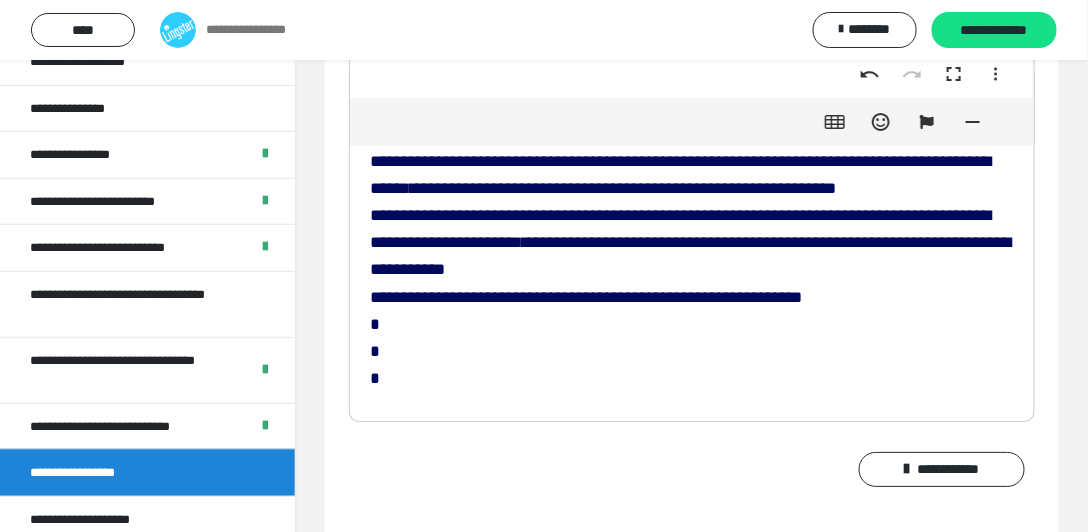 click on "**********" at bounding box center [586, 297] 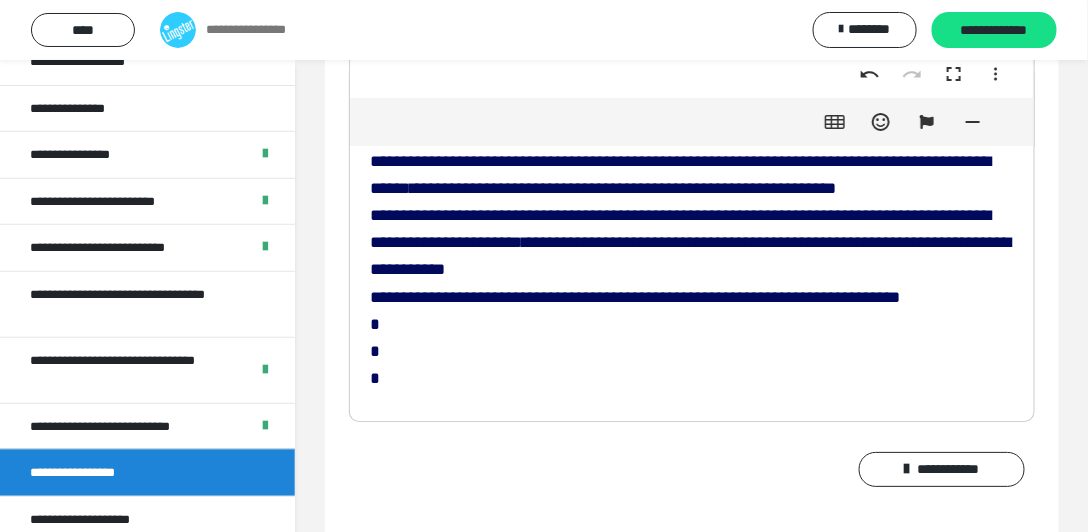 drag, startPoint x: 653, startPoint y: 386, endPoint x: 663, endPoint y: 403, distance: 19.723083 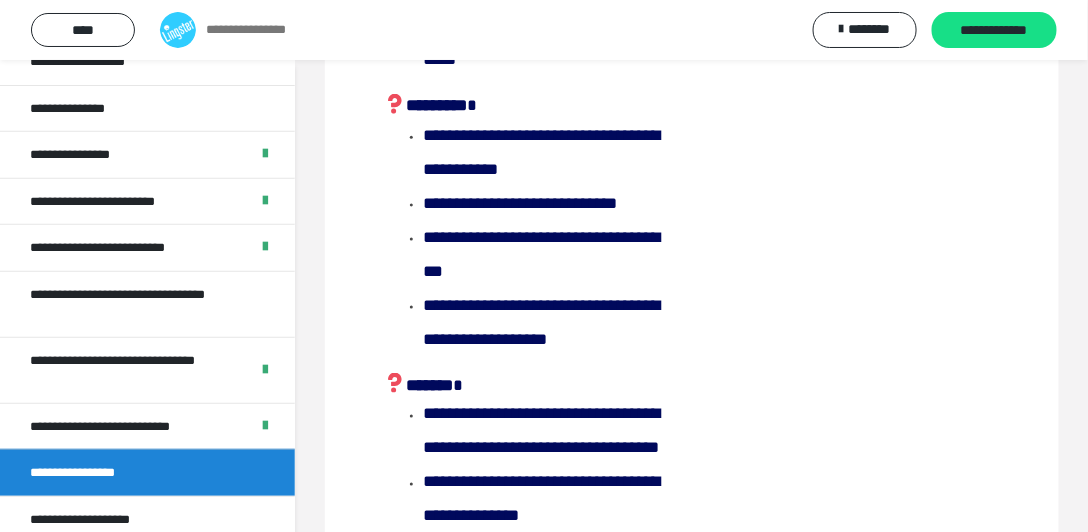 scroll, scrollTop: 548, scrollLeft: 0, axis: vertical 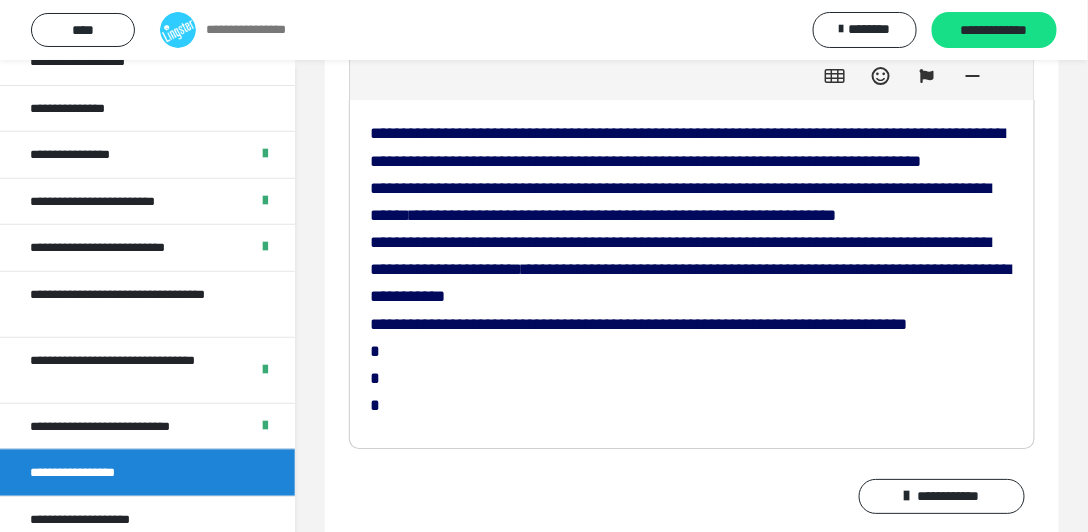 click on "**********" at bounding box center [638, 324] 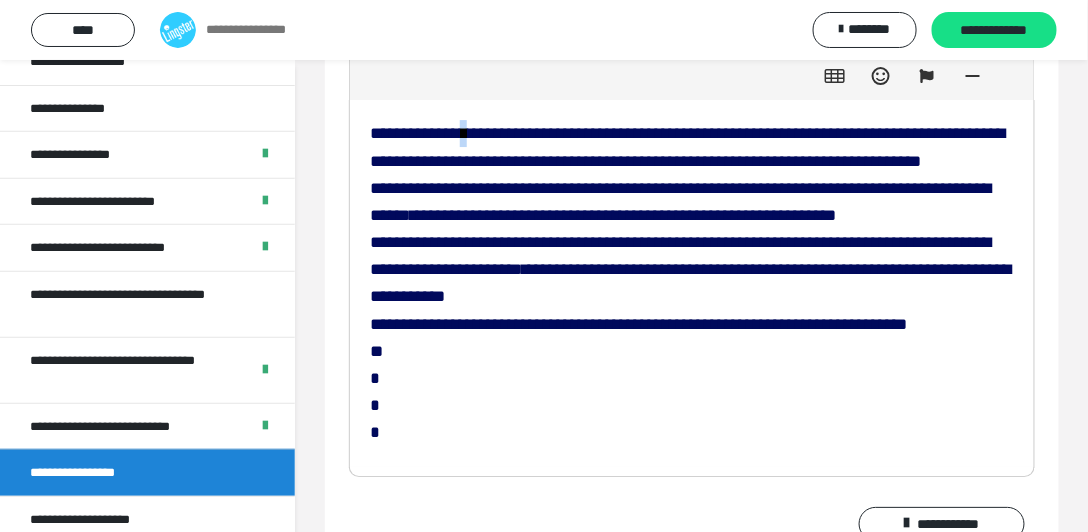 click on "**********" at bounding box center [688, 147] 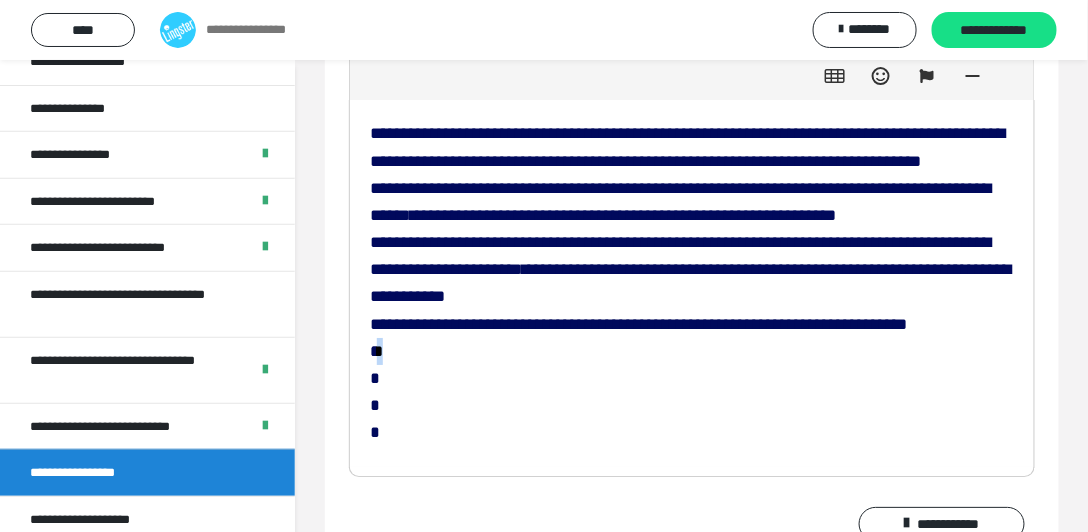 click on "**********" at bounding box center [692, 283] 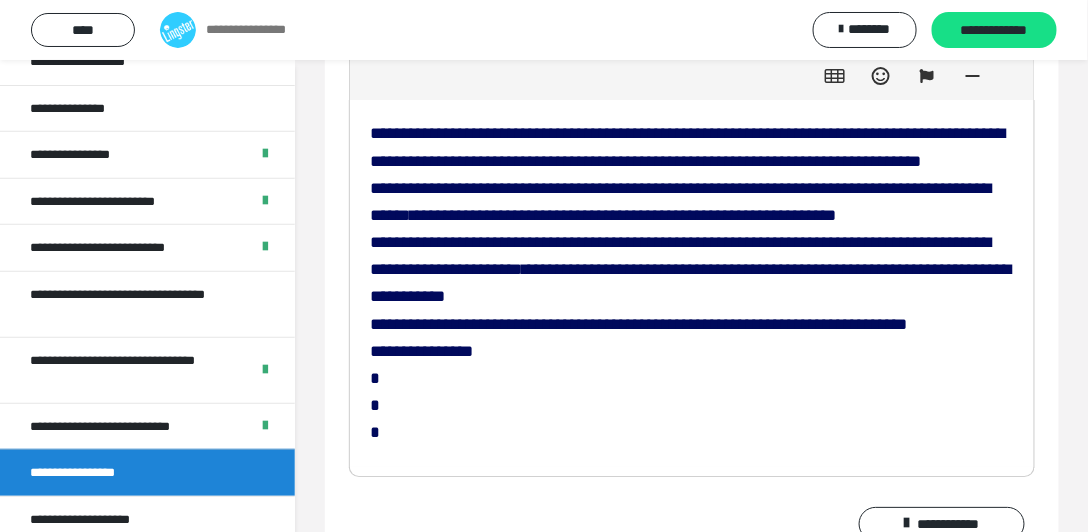 drag, startPoint x: 378, startPoint y: 436, endPoint x: 402, endPoint y: 530, distance: 97.015465 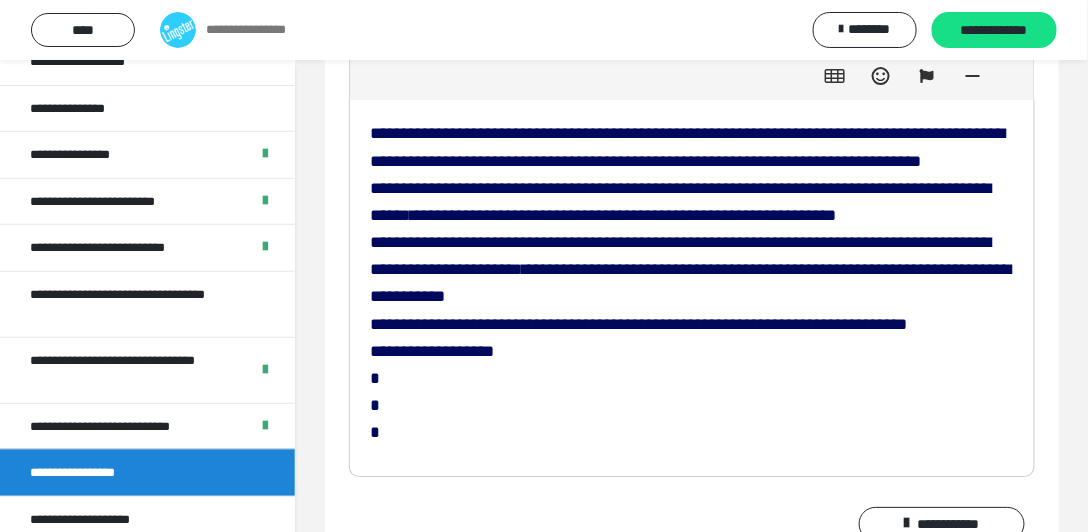 drag, startPoint x: 532, startPoint y: 440, endPoint x: 553, endPoint y: 480, distance: 45.17743 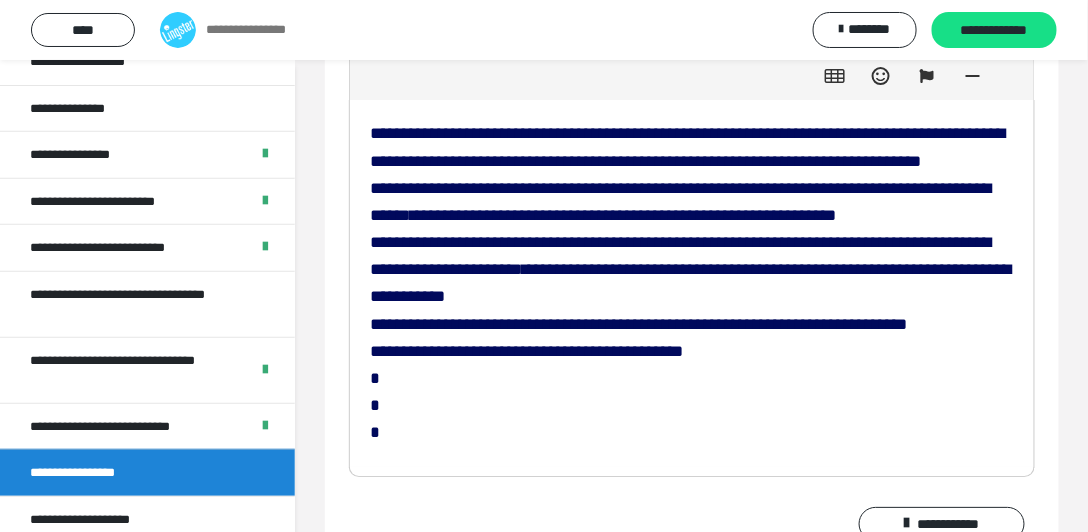 click on "**********" at bounding box center (413, 215) 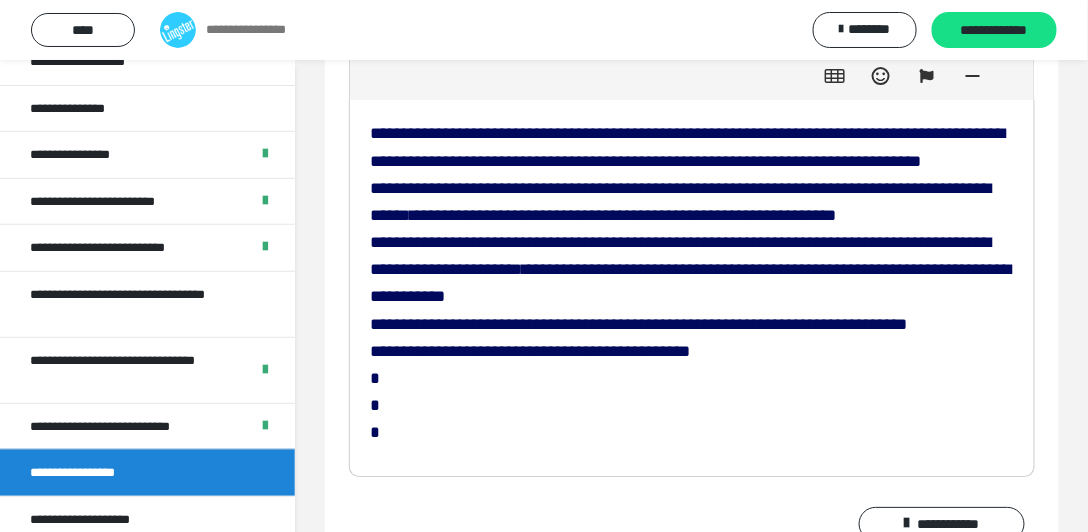 click on "**********" at bounding box center [692, 283] 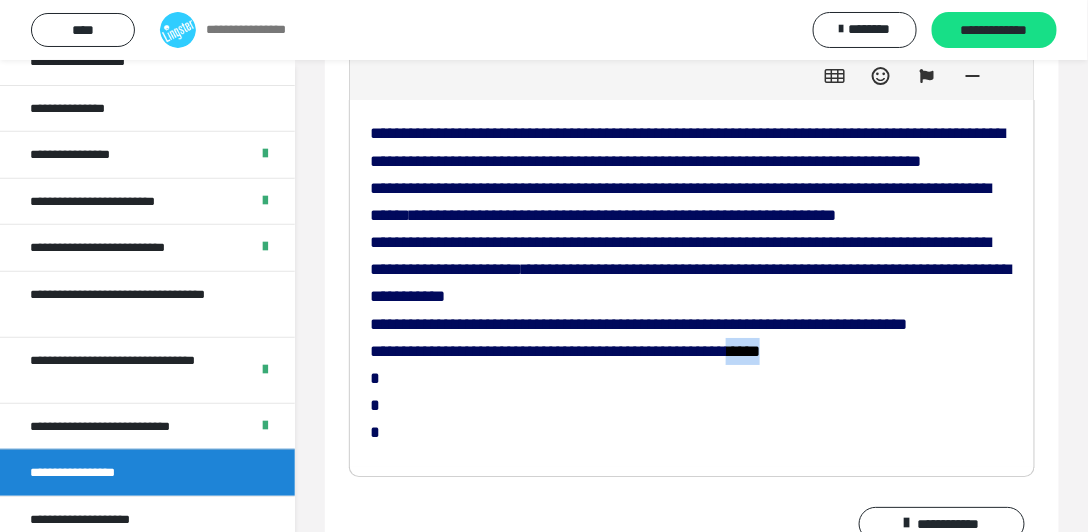 click on "**********" at bounding box center [413, 215] 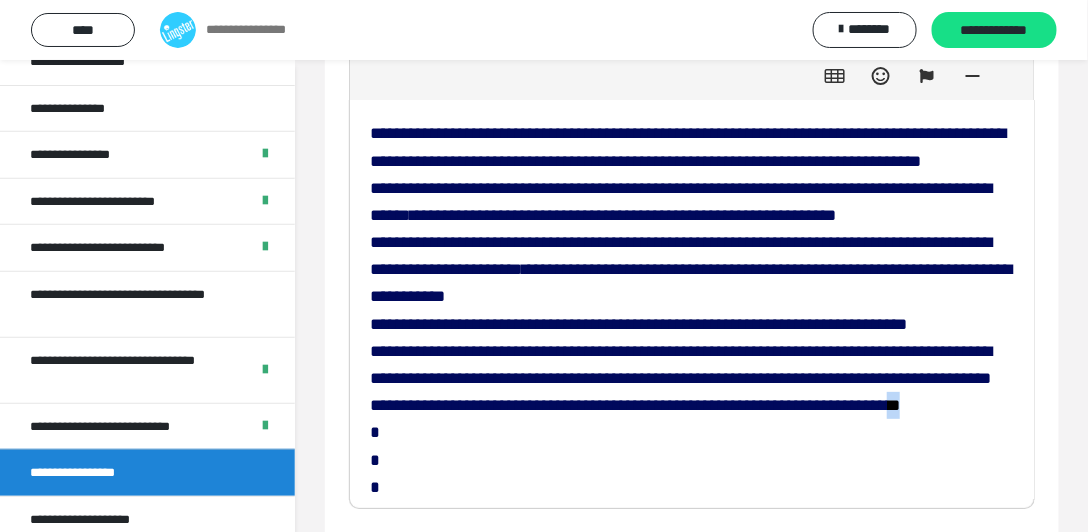 drag, startPoint x: 387, startPoint y: 516, endPoint x: 358, endPoint y: 512, distance: 29.274563 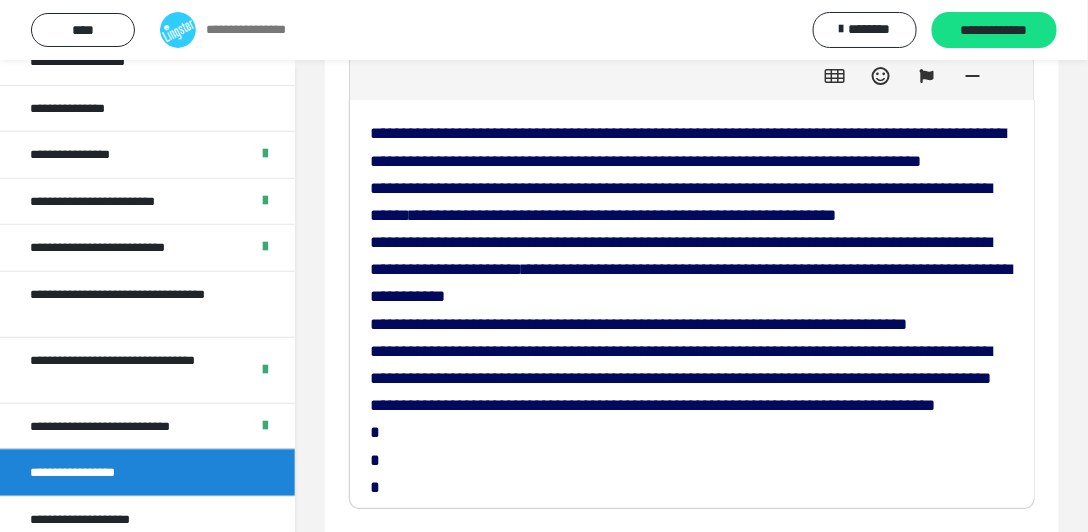scroll, scrollTop: 76, scrollLeft: 0, axis: vertical 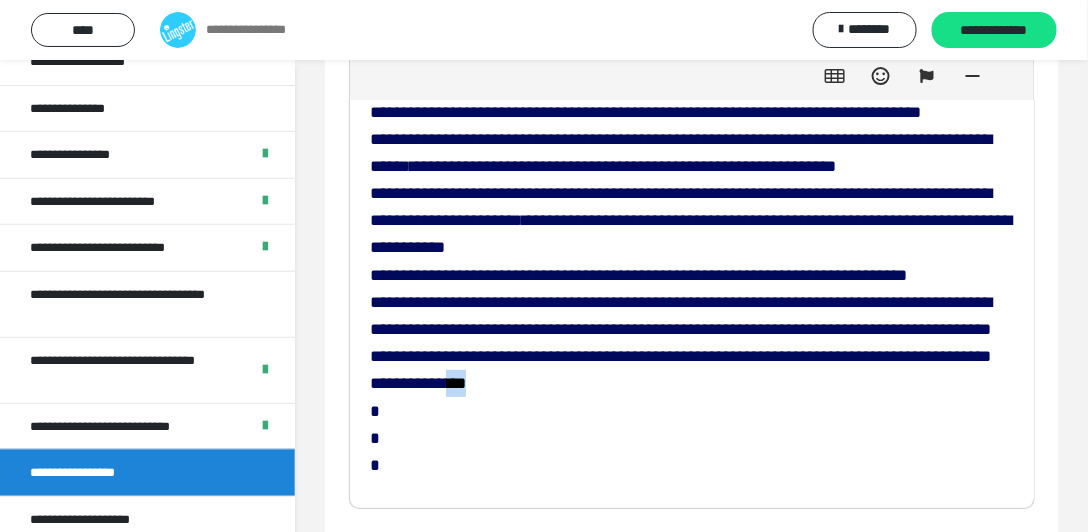 drag, startPoint x: 587, startPoint y: 441, endPoint x: 569, endPoint y: 441, distance: 18 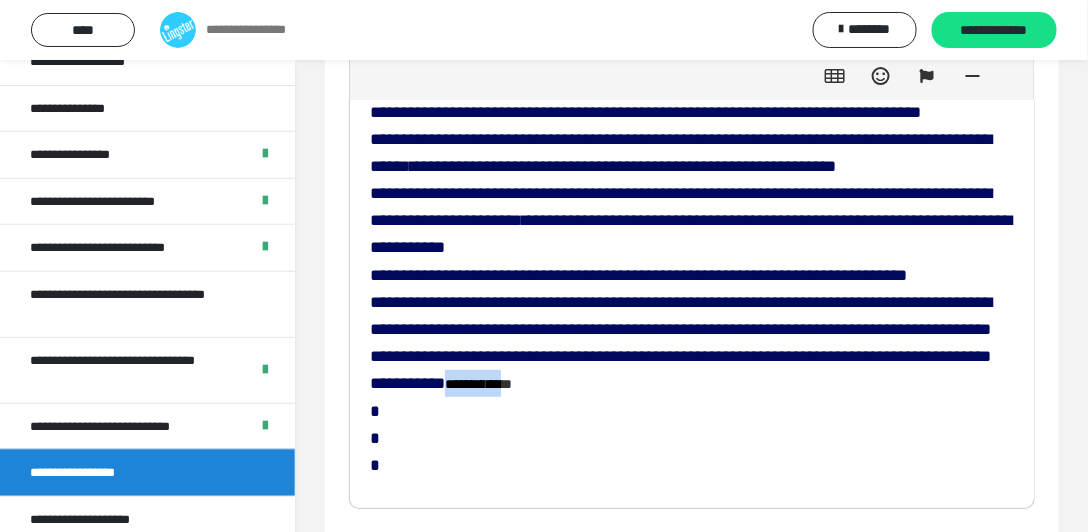 drag, startPoint x: 619, startPoint y: 446, endPoint x: 567, endPoint y: 446, distance: 52 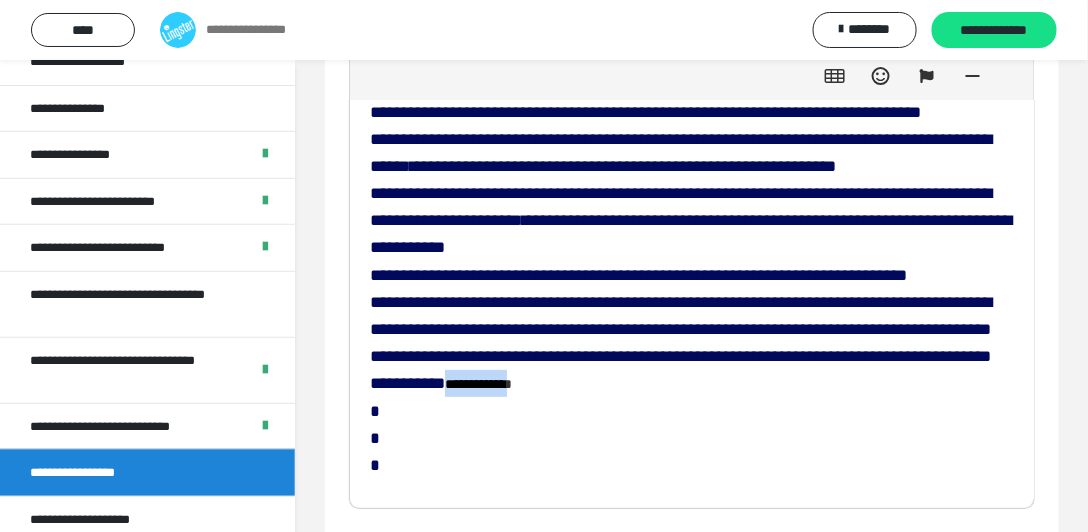 drag, startPoint x: 597, startPoint y: 431, endPoint x: 565, endPoint y: 440, distance: 33.24154 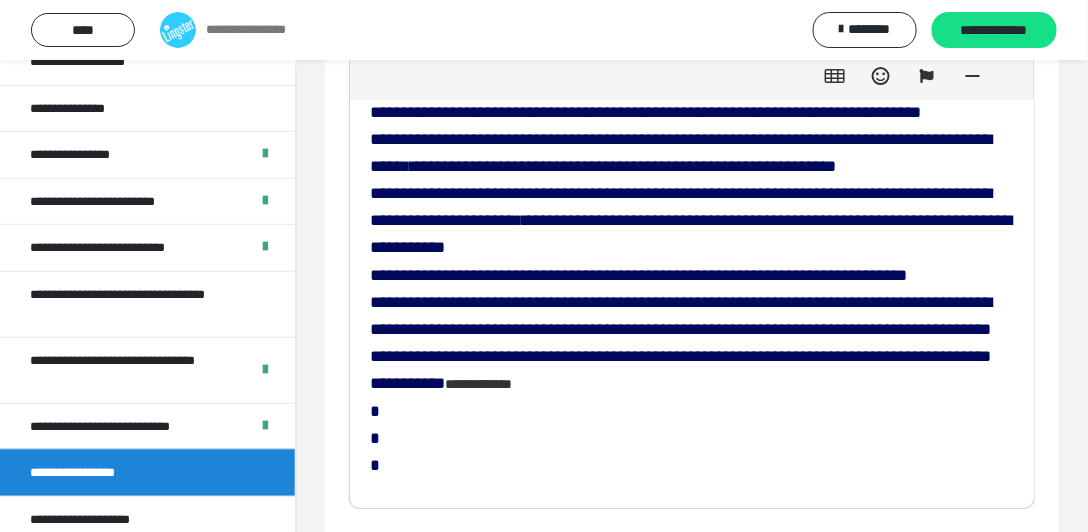 click on "**********" at bounding box center [692, 275] 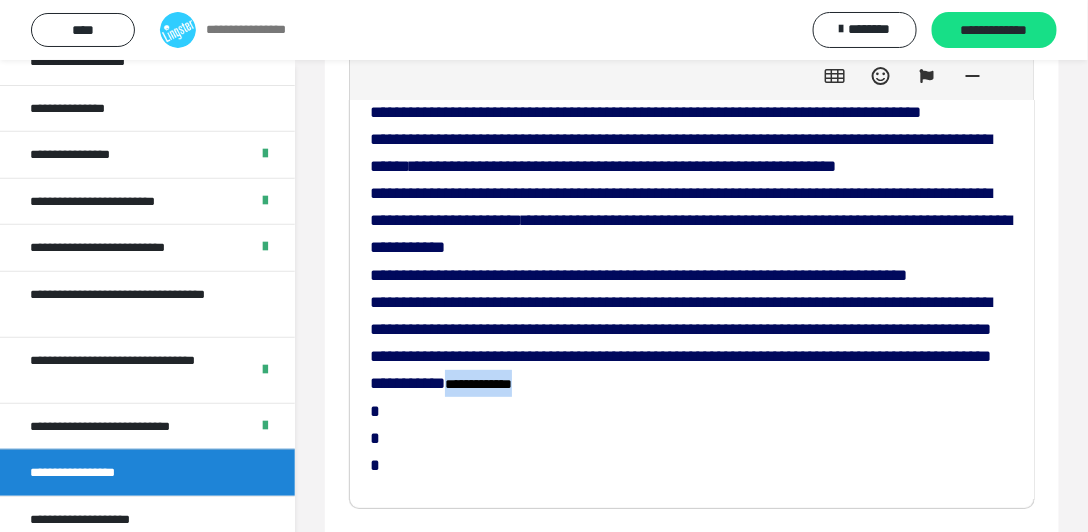 drag, startPoint x: 638, startPoint y: 442, endPoint x: 567, endPoint y: 440, distance: 71.02816 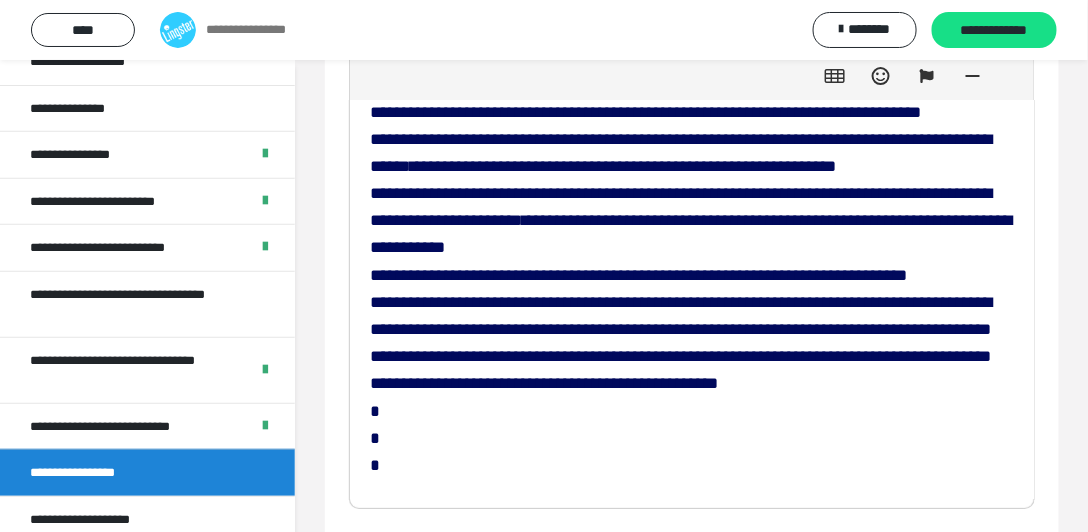 drag, startPoint x: 833, startPoint y: 447, endPoint x: 848, endPoint y: 473, distance: 30.016663 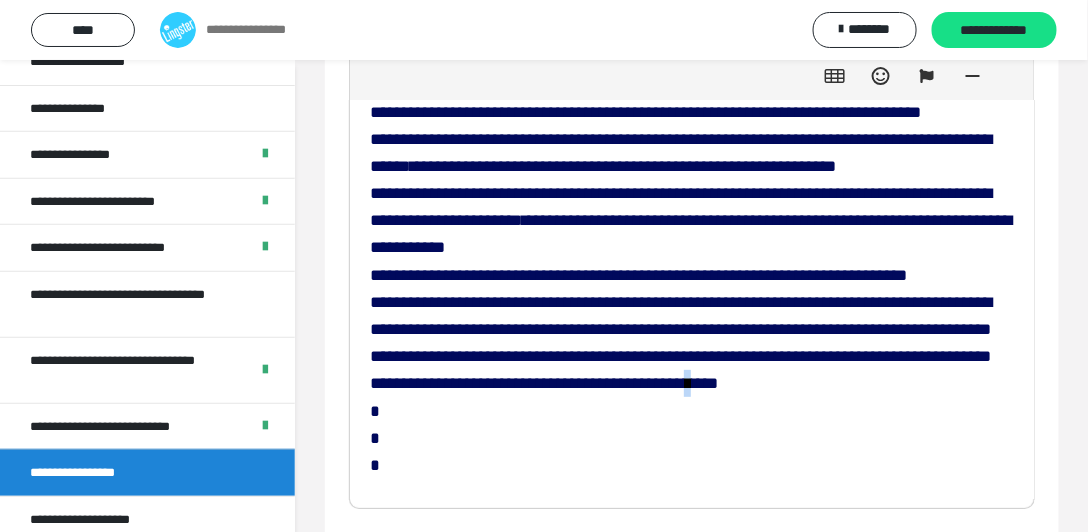 click on "**********" at bounding box center (413, 166) 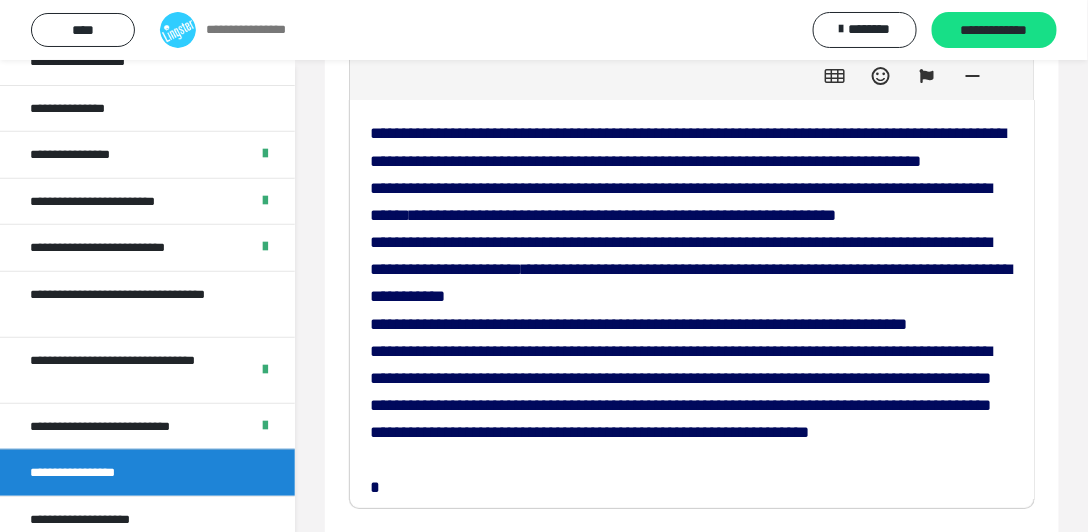 scroll, scrollTop: 0, scrollLeft: 0, axis: both 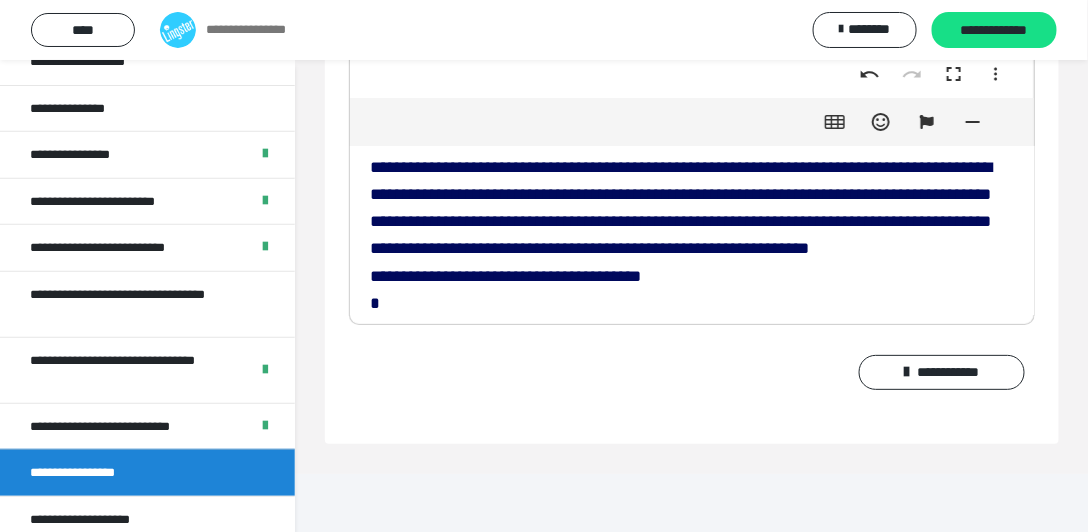 click on "**********" at bounding box center (508, 276) 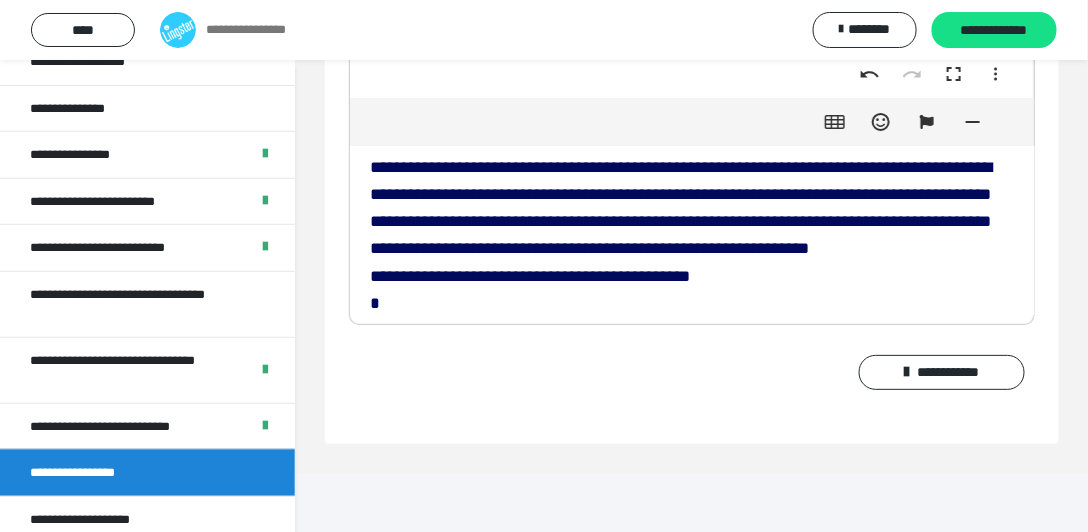 click on "**********" at bounding box center (692, 153) 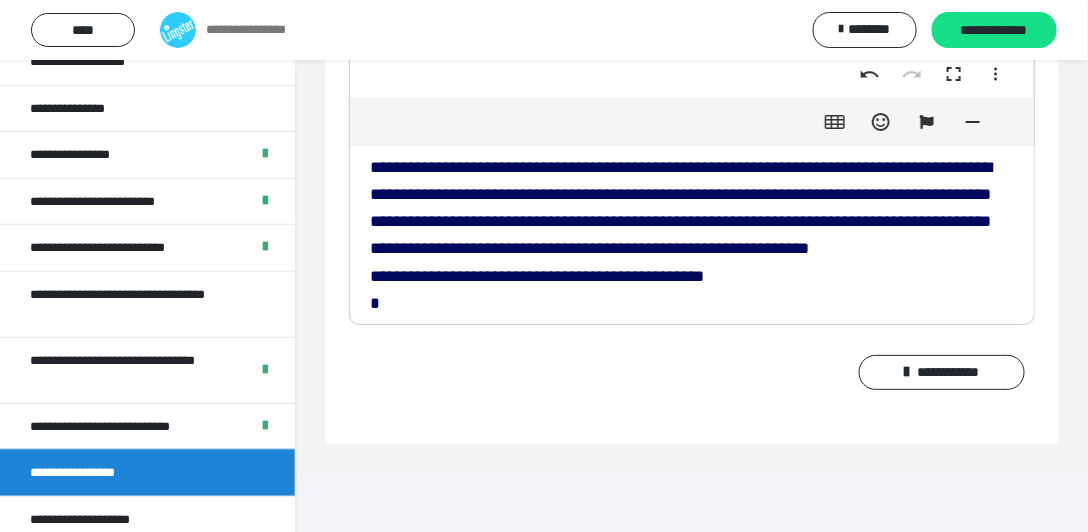click on "**********" at bounding box center [692, 153] 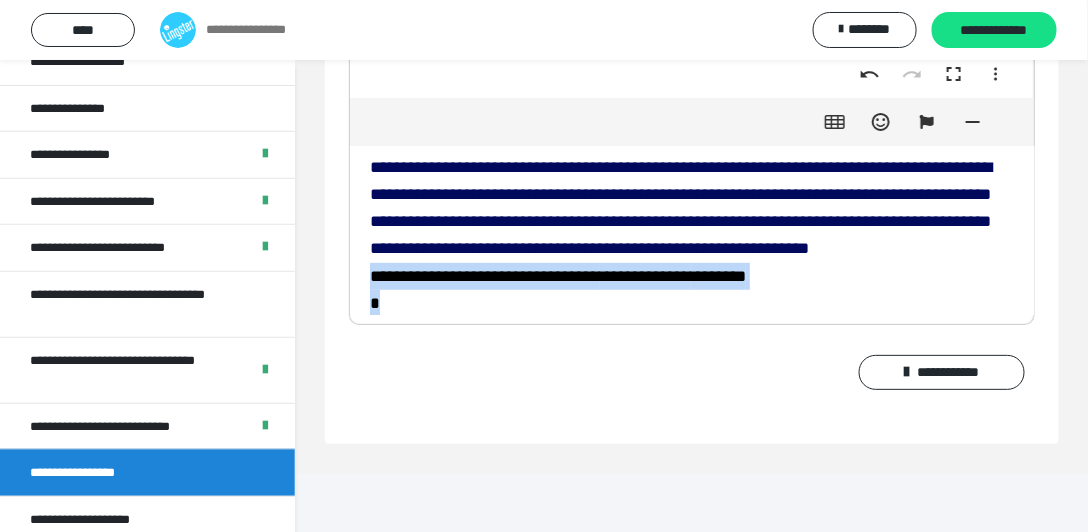 scroll, scrollTop: 28, scrollLeft: 0, axis: vertical 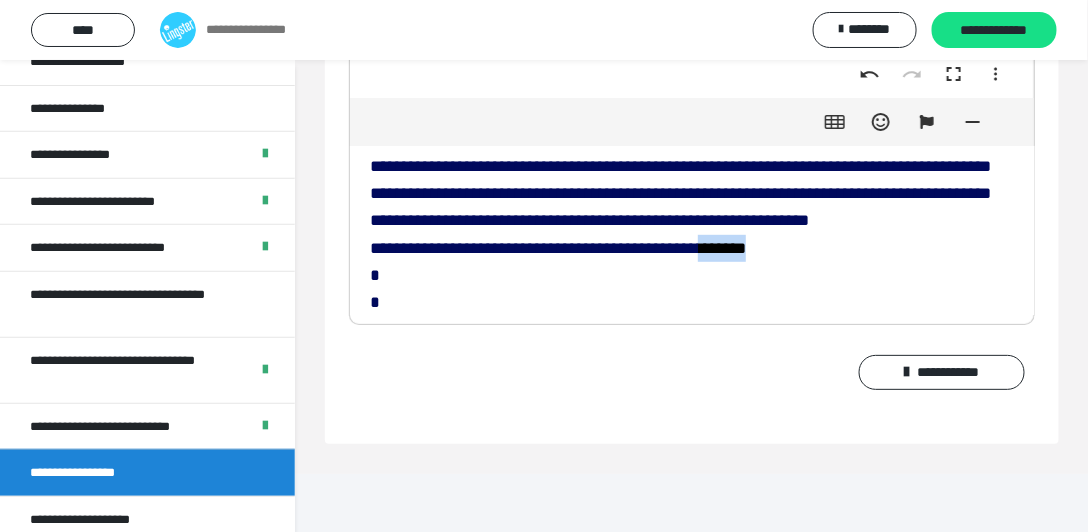 drag, startPoint x: 798, startPoint y: 365, endPoint x: 724, endPoint y: 332, distance: 81.02469 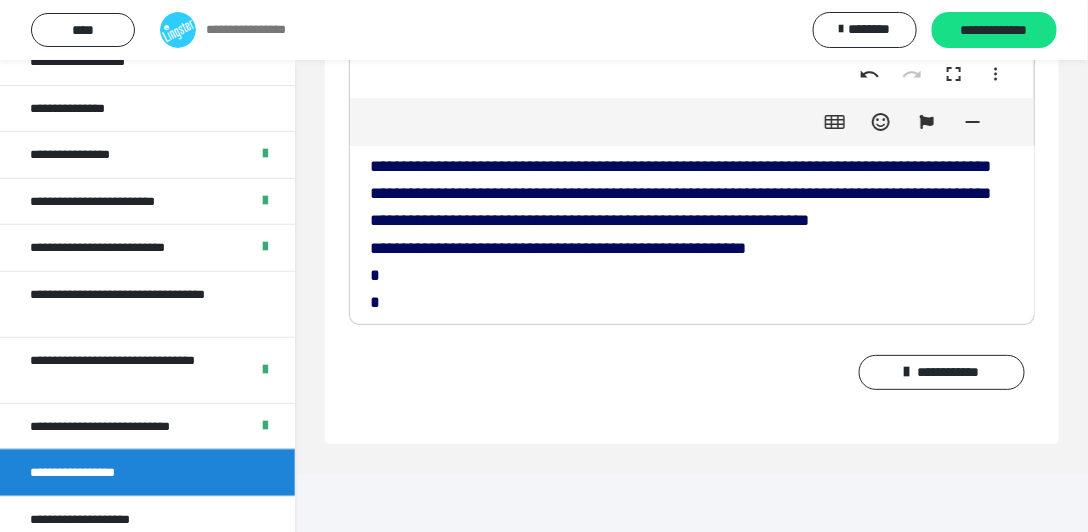 click on "**********" at bounding box center (558, 248) 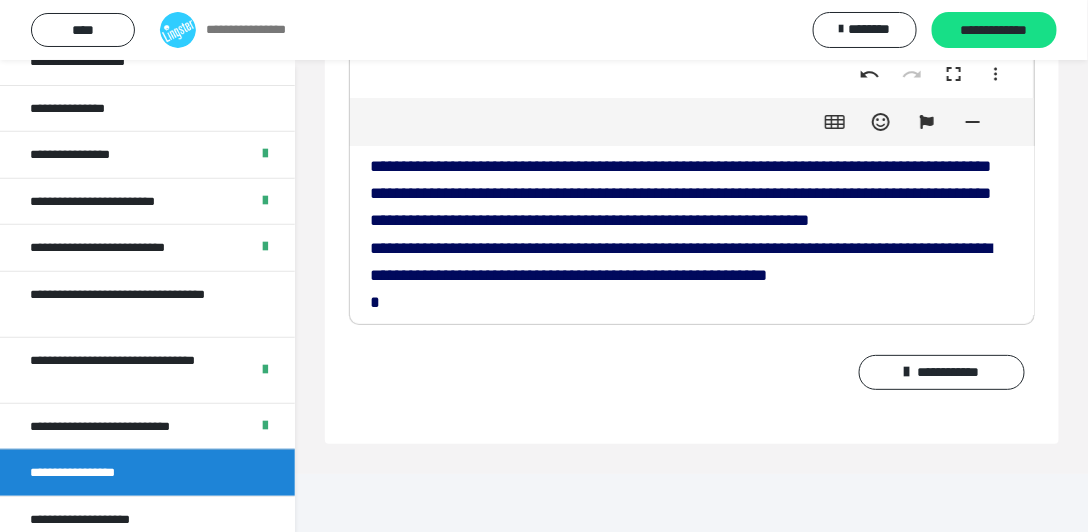 click on "**********" at bounding box center [681, 262] 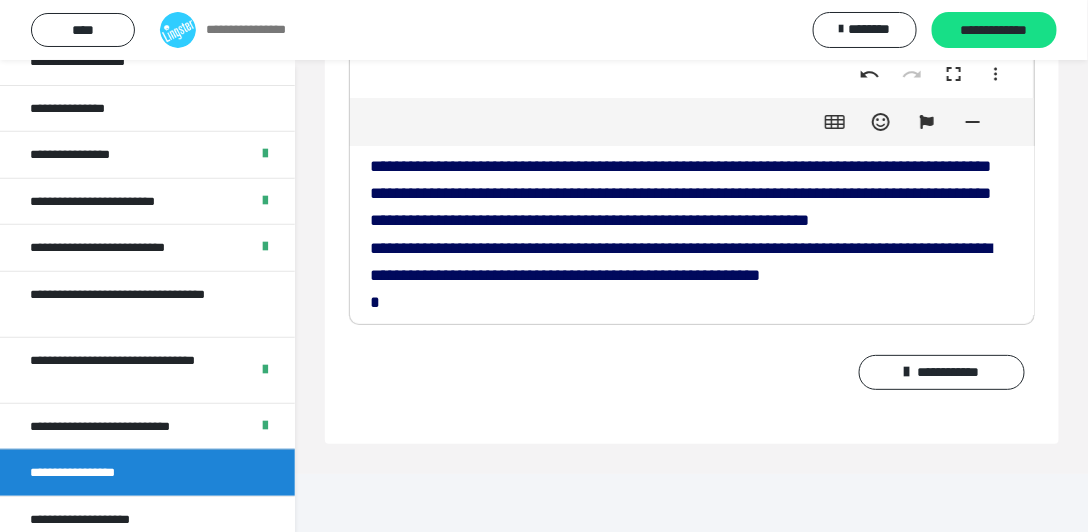 click on "**********" at bounding box center [692, 139] 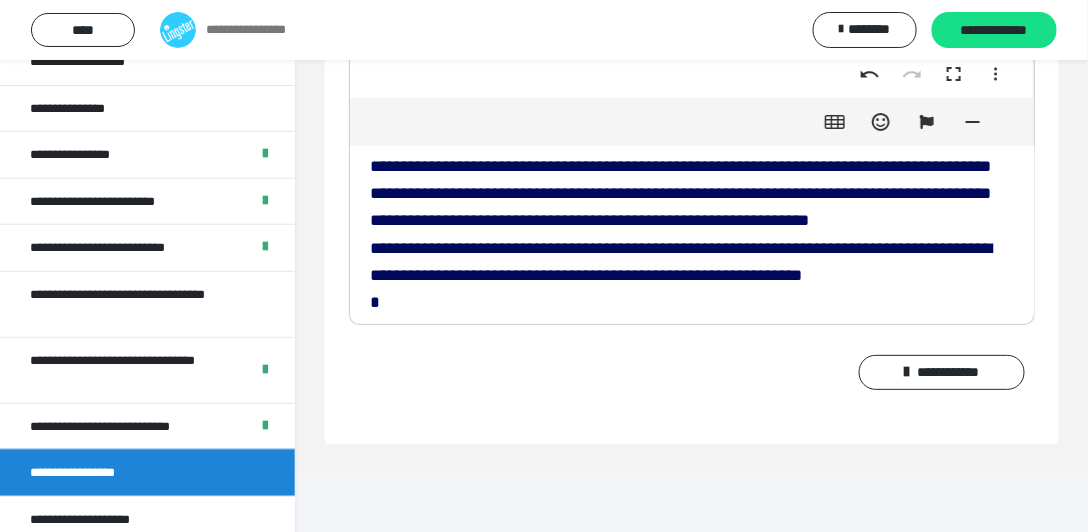 scroll, scrollTop: 50, scrollLeft: 0, axis: vertical 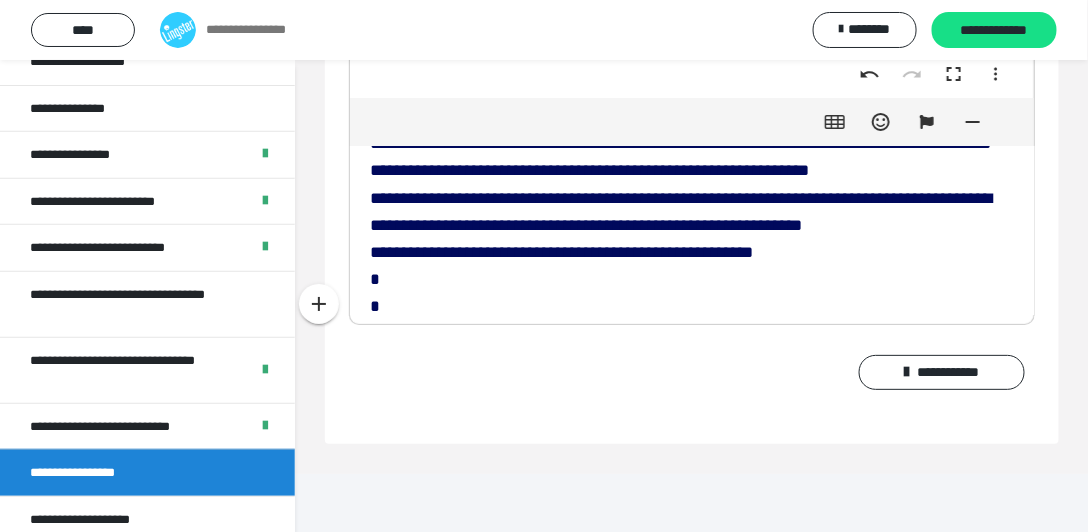 click on "**********" at bounding box center (692, 116) 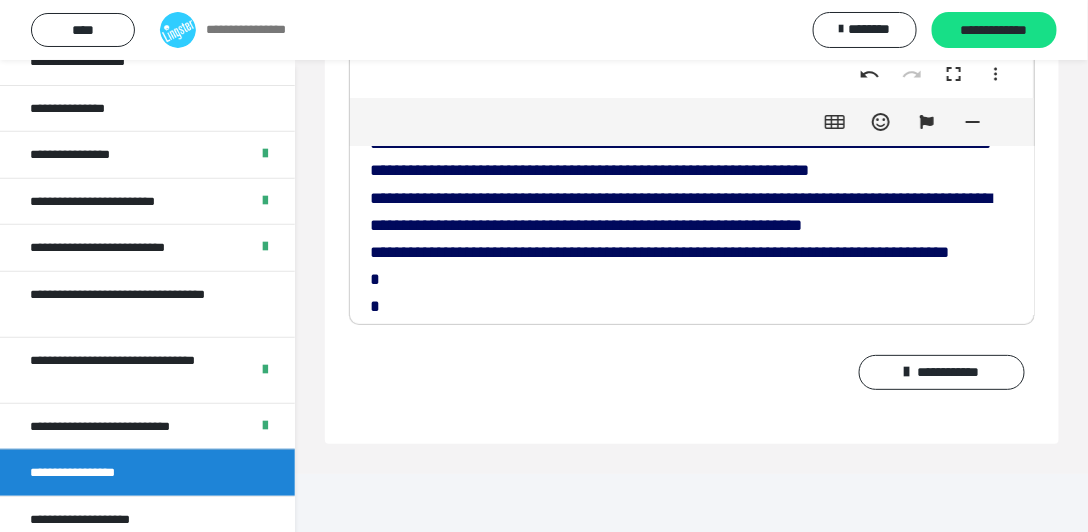 click on "**********" at bounding box center [659, 252] 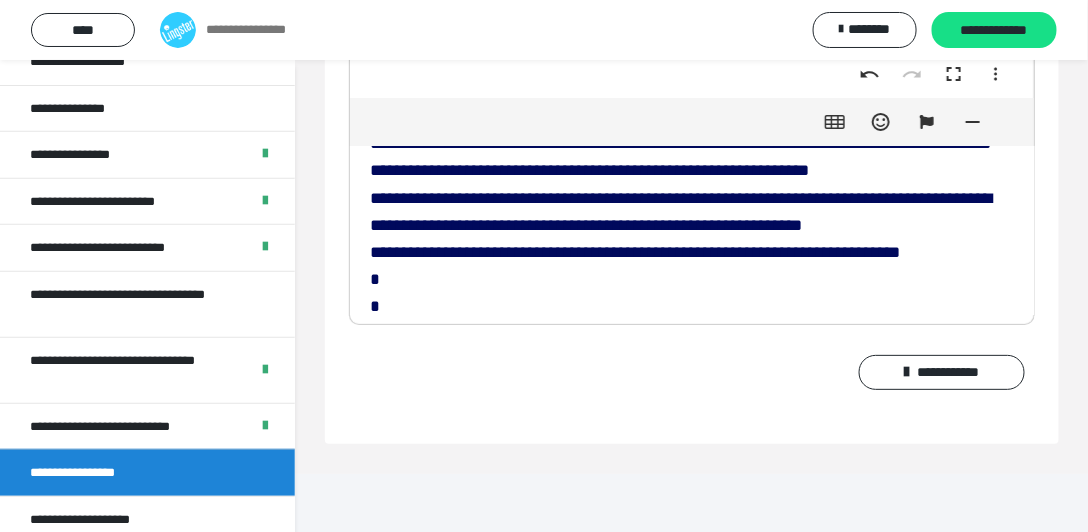 click on "**********" at bounding box center (692, 116) 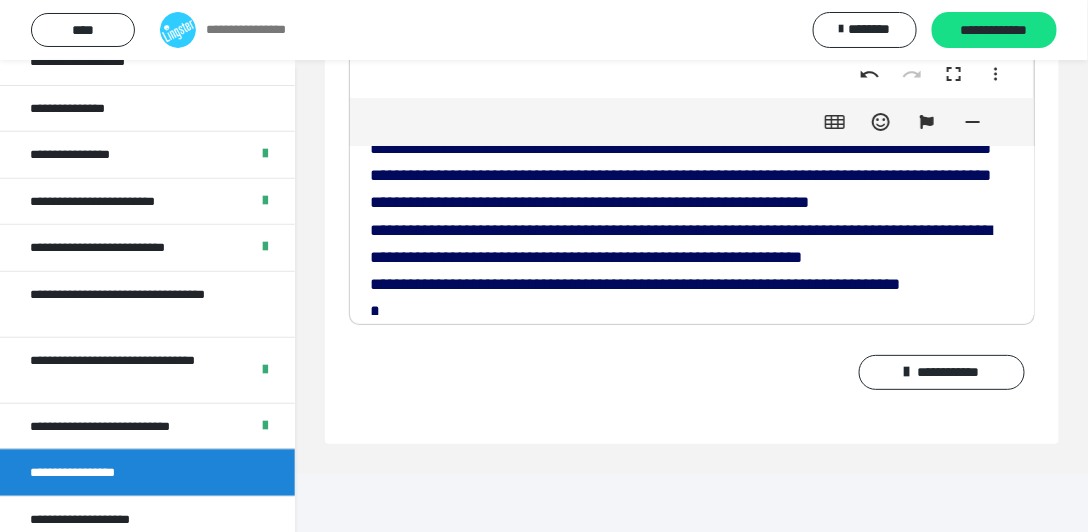scroll, scrollTop: 0, scrollLeft: 0, axis: both 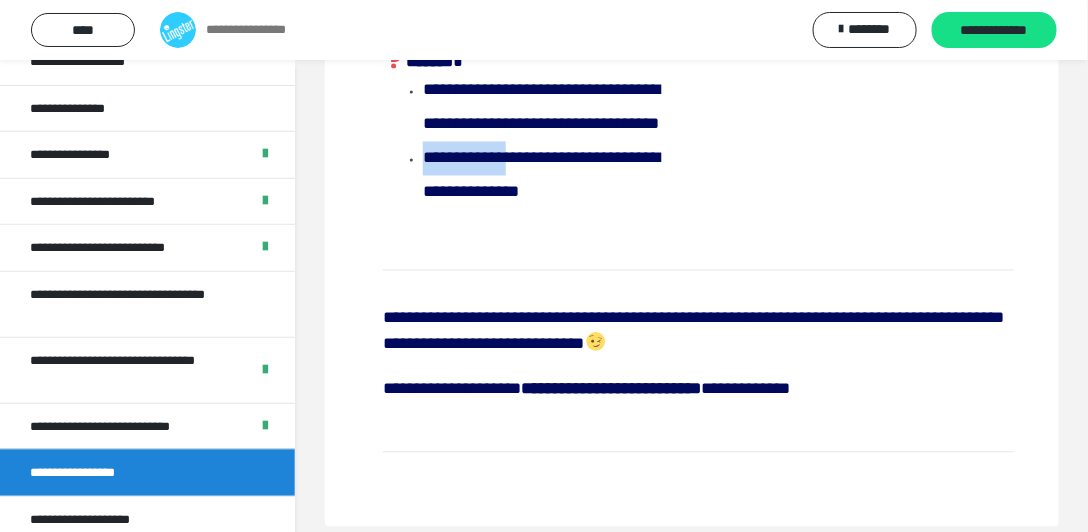 drag, startPoint x: 502, startPoint y: 216, endPoint x: 418, endPoint y: 219, distance: 84.05355 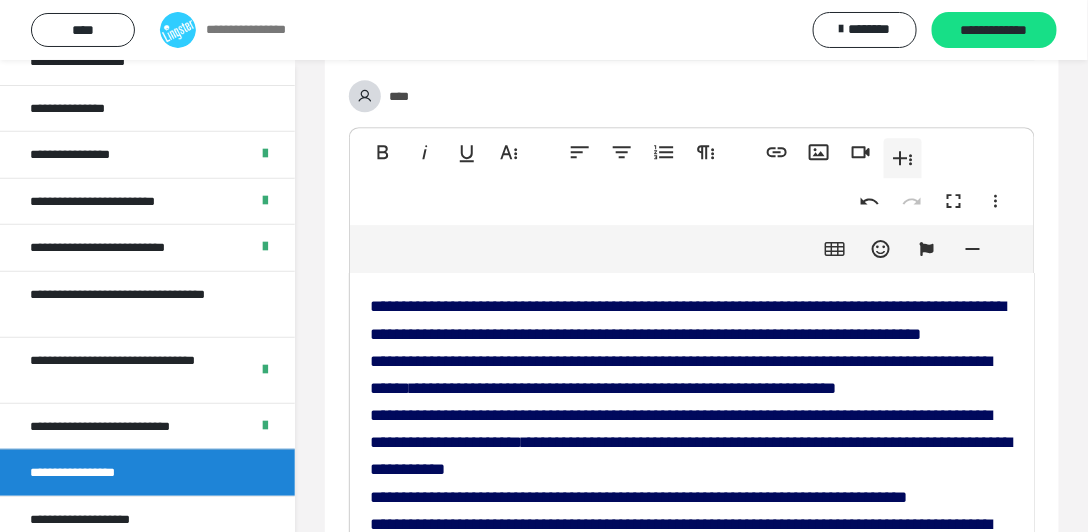 scroll, scrollTop: 1623, scrollLeft: 0, axis: vertical 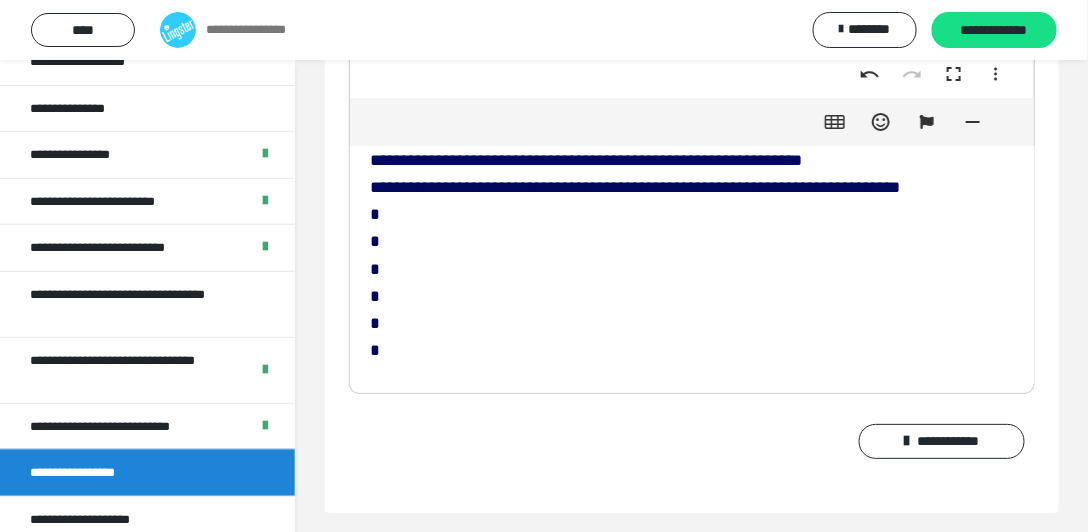 click on "**********" at bounding box center (692, 78) 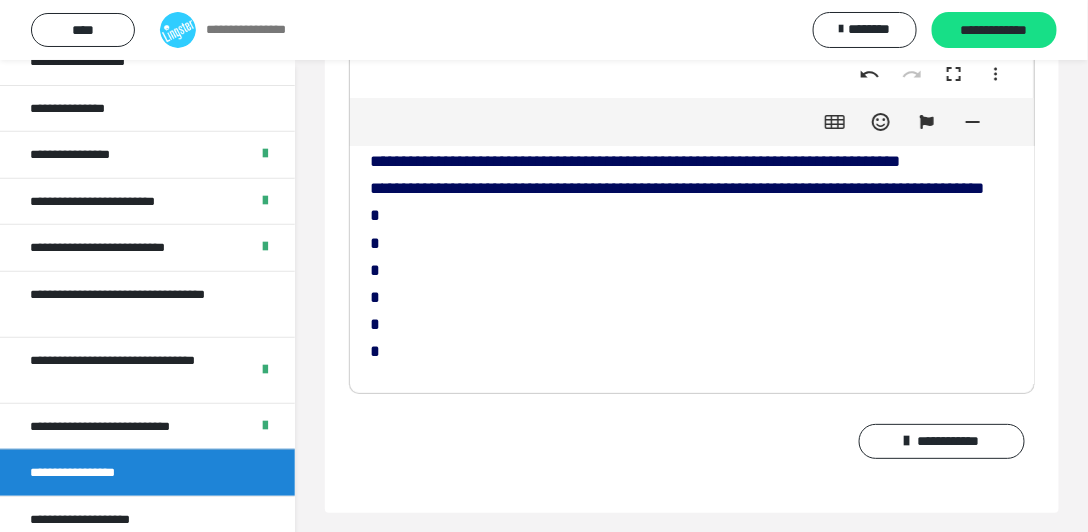 click on "**********" at bounding box center [681, 121] 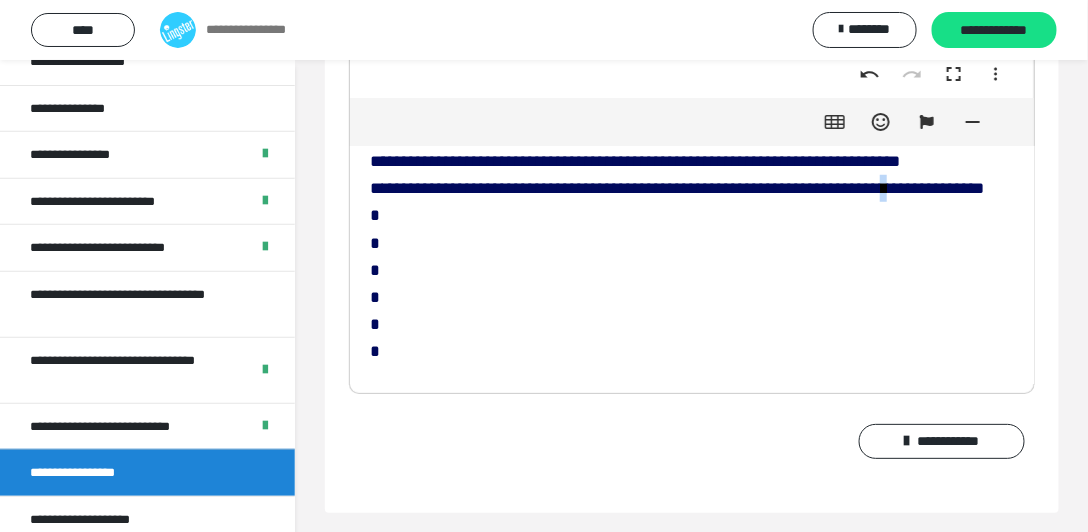 click on "**********" at bounding box center (683, 188) 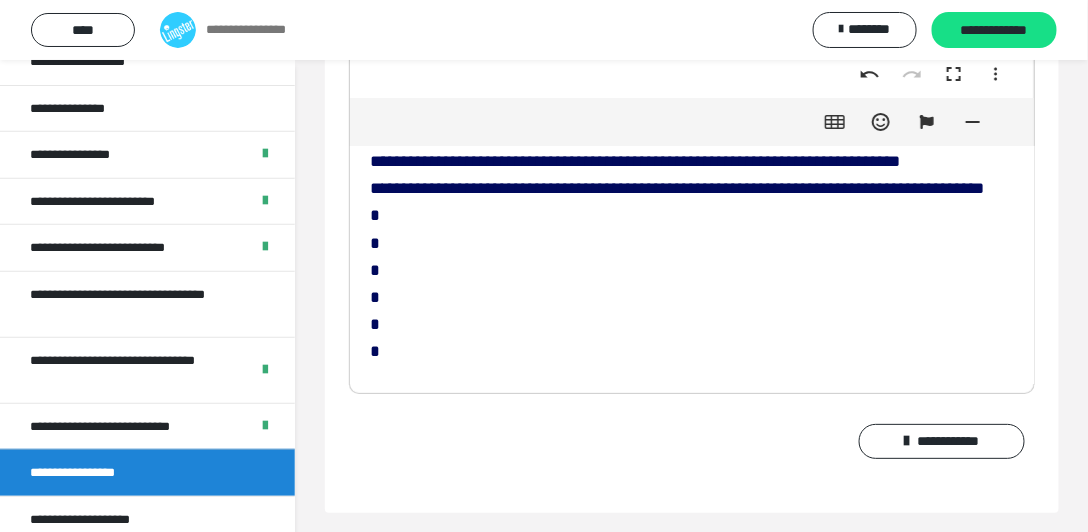click on "**********" at bounding box center [692, 66] 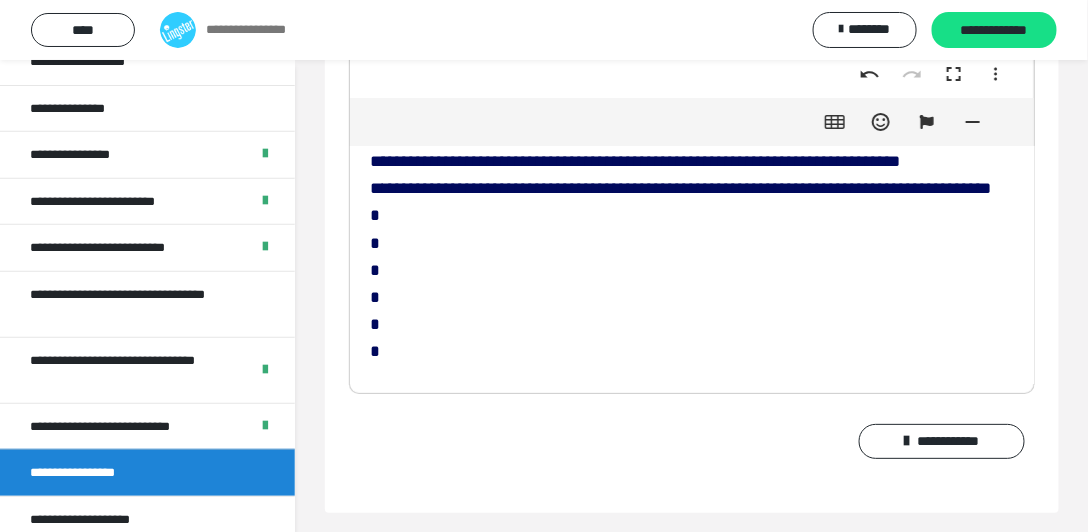 click on "**********" at bounding box center (692, 66) 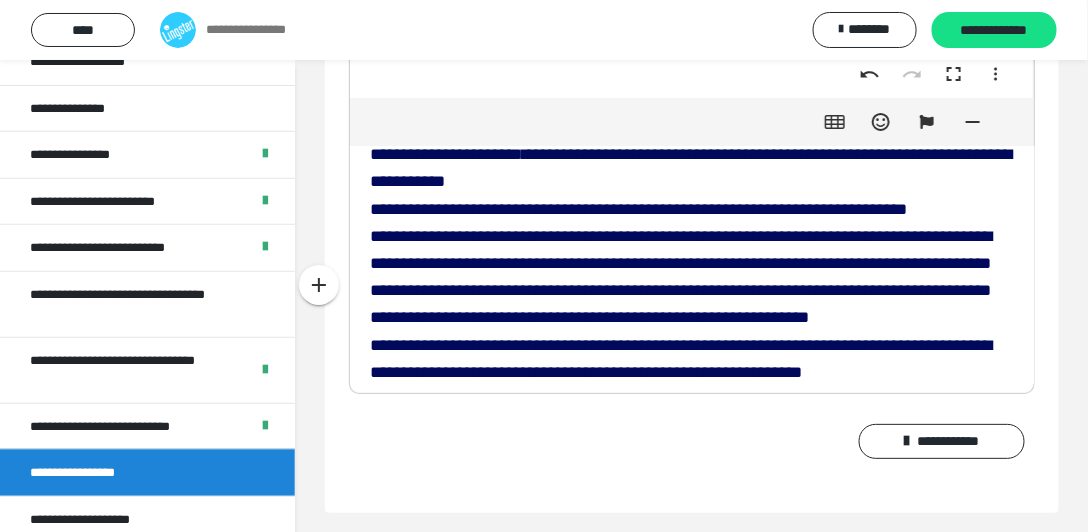 scroll, scrollTop: 293, scrollLeft: 0, axis: vertical 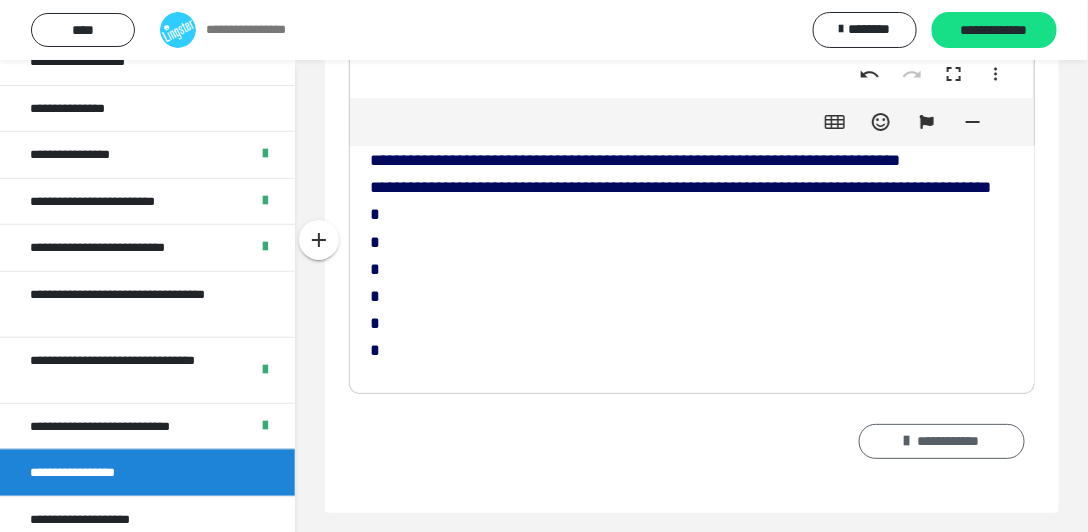 click on "**********" at bounding box center (942, 441) 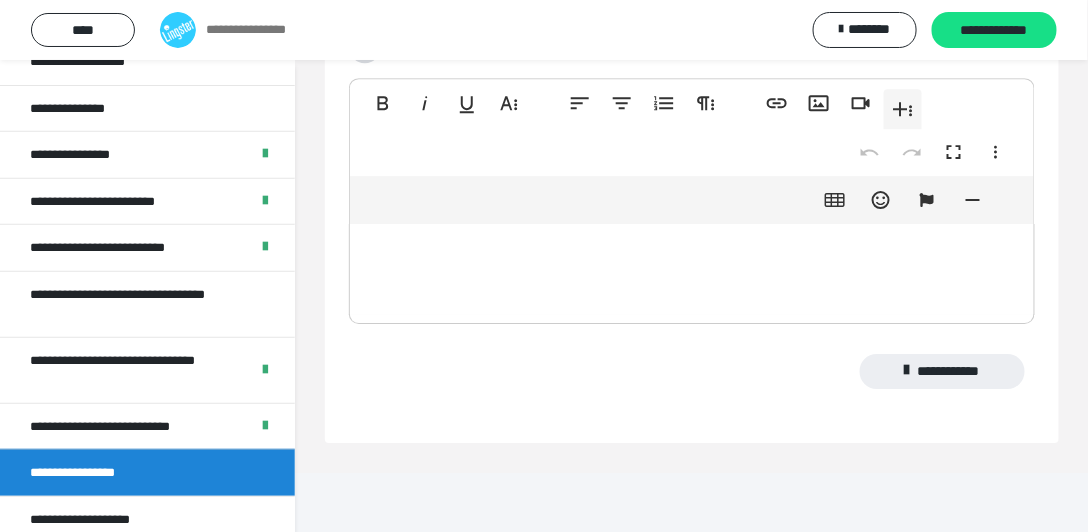 scroll, scrollTop: 1520, scrollLeft: 0, axis: vertical 